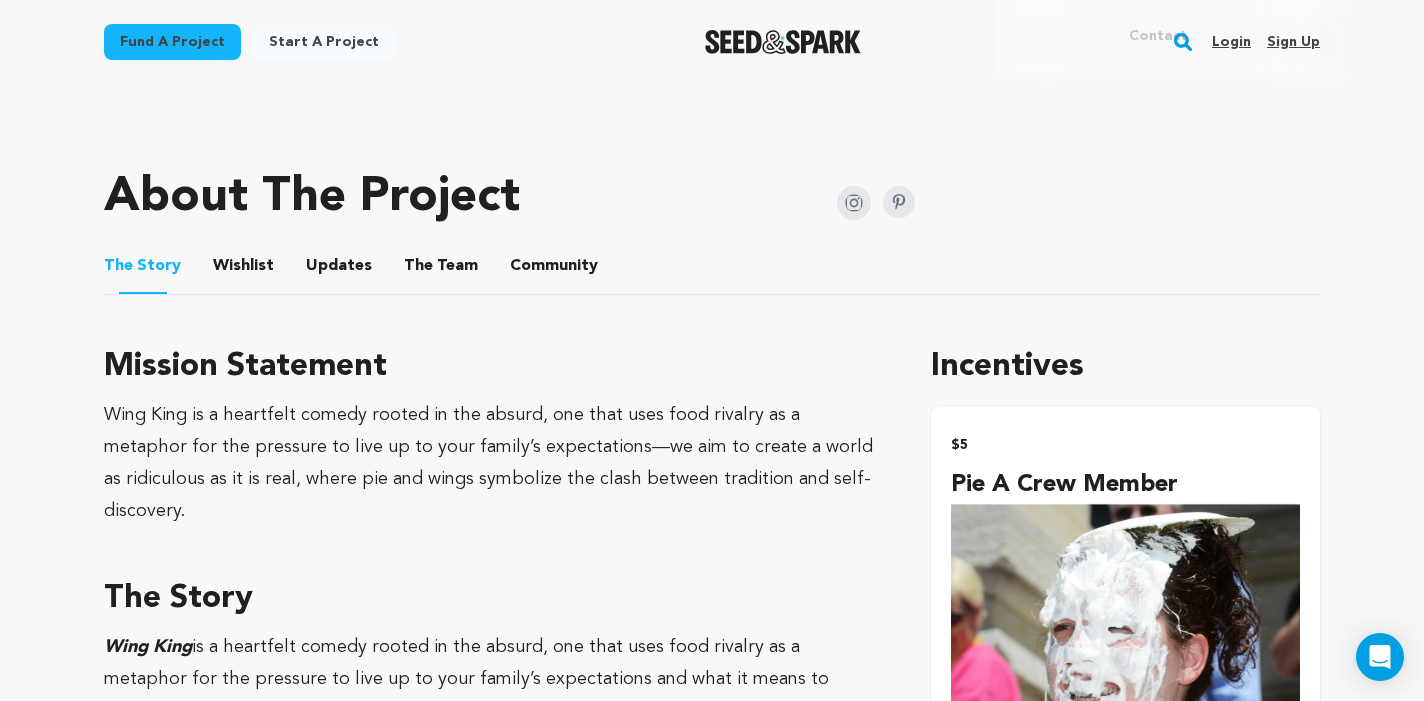 scroll, scrollTop: 1049, scrollLeft: 0, axis: vertical 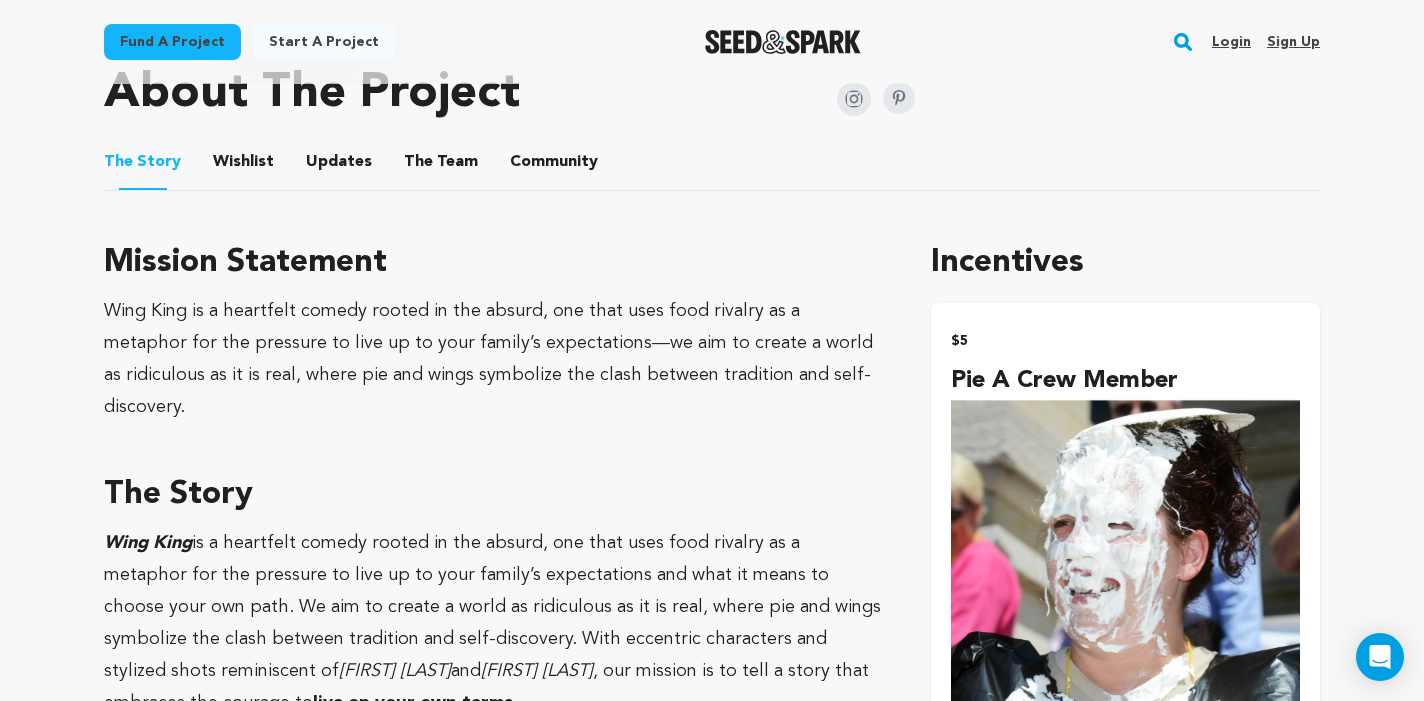 click on "$5
Pie a crew member
For just a mere  $5 , you can watch a random crew member get pied via Instagram reels (@ wingkingfilm ) now - August 2nd !!" at bounding box center [1125, 581] 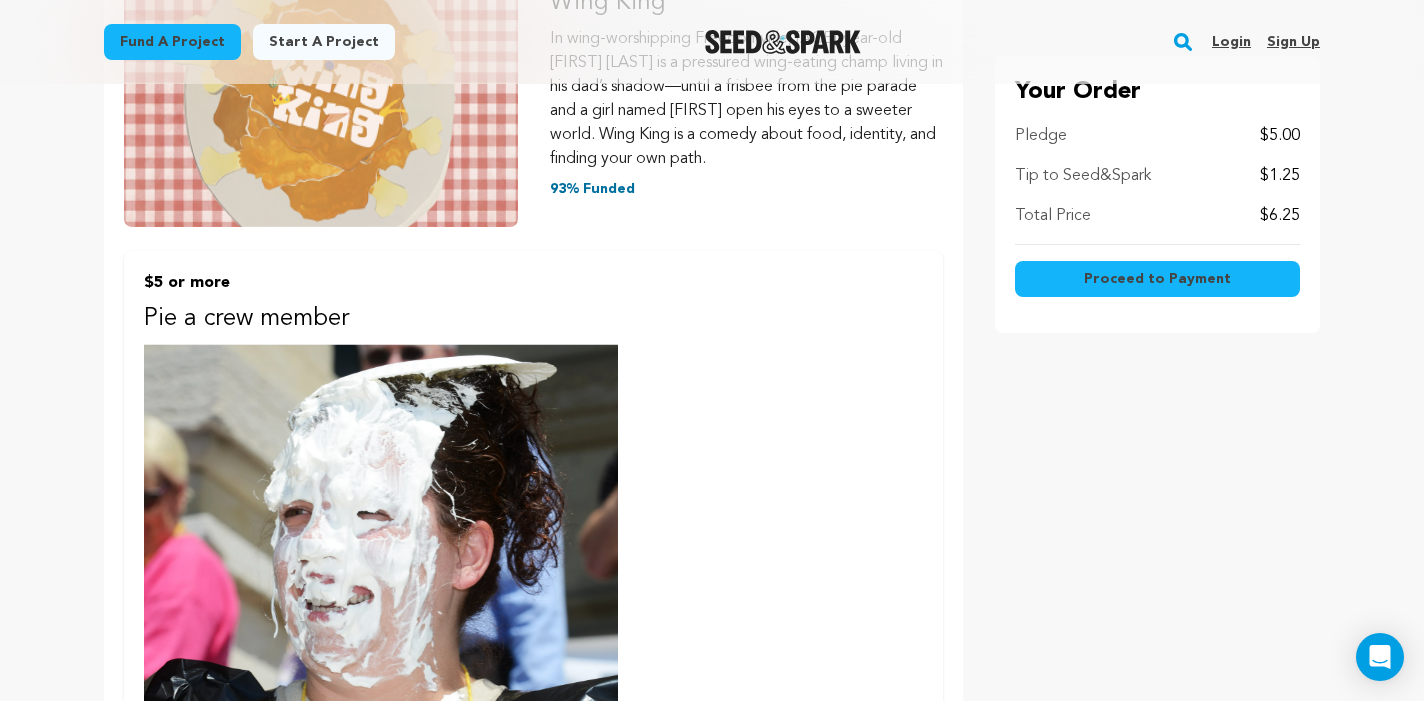 scroll, scrollTop: 0, scrollLeft: 0, axis: both 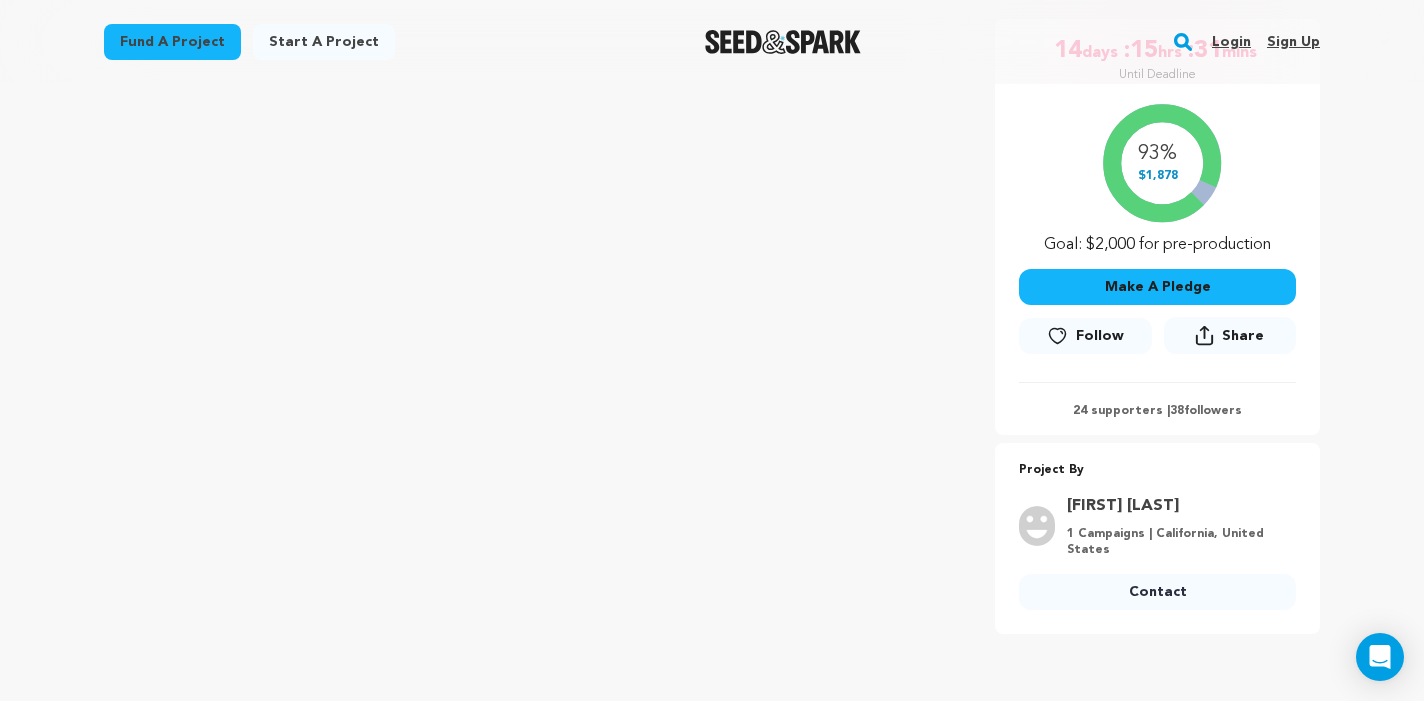 click on "Make A Pledge" at bounding box center [1157, 287] 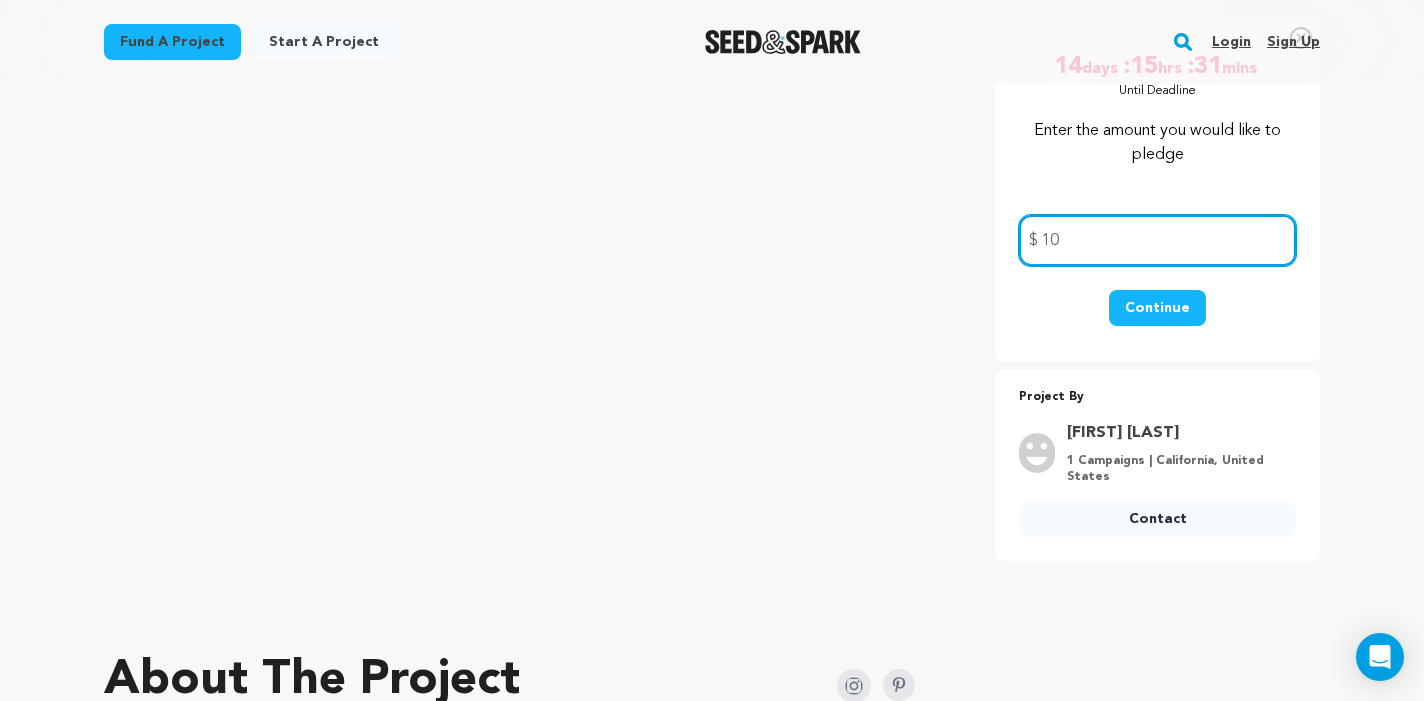 type on "10" 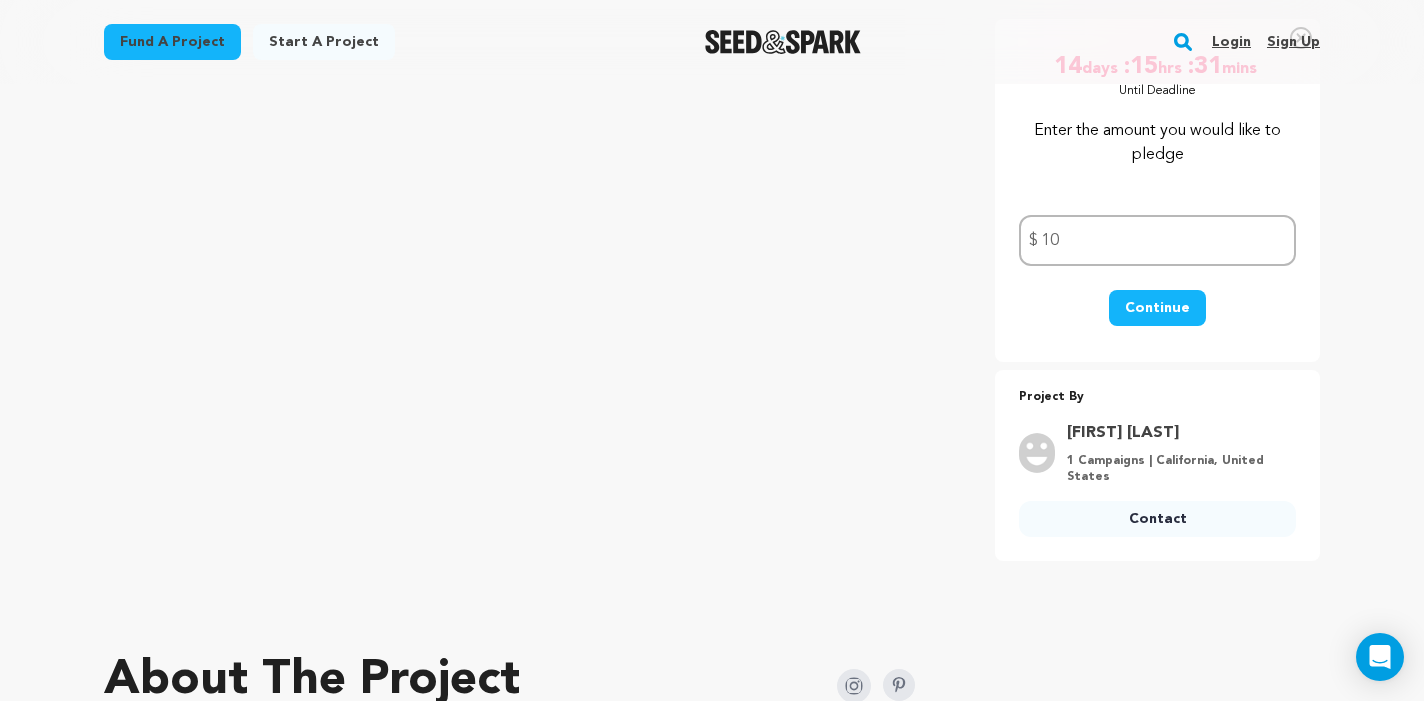 click on "Continue" at bounding box center (1157, 308) 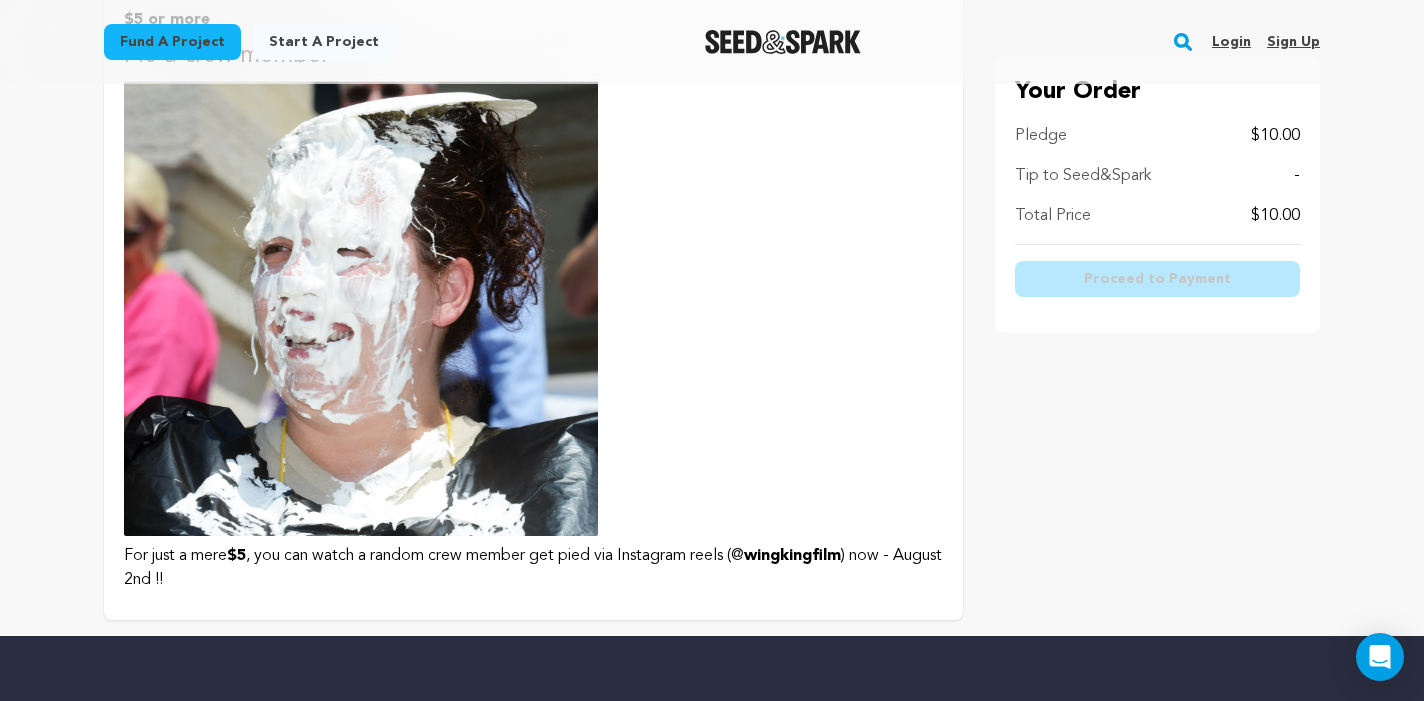 scroll, scrollTop: 469, scrollLeft: 0, axis: vertical 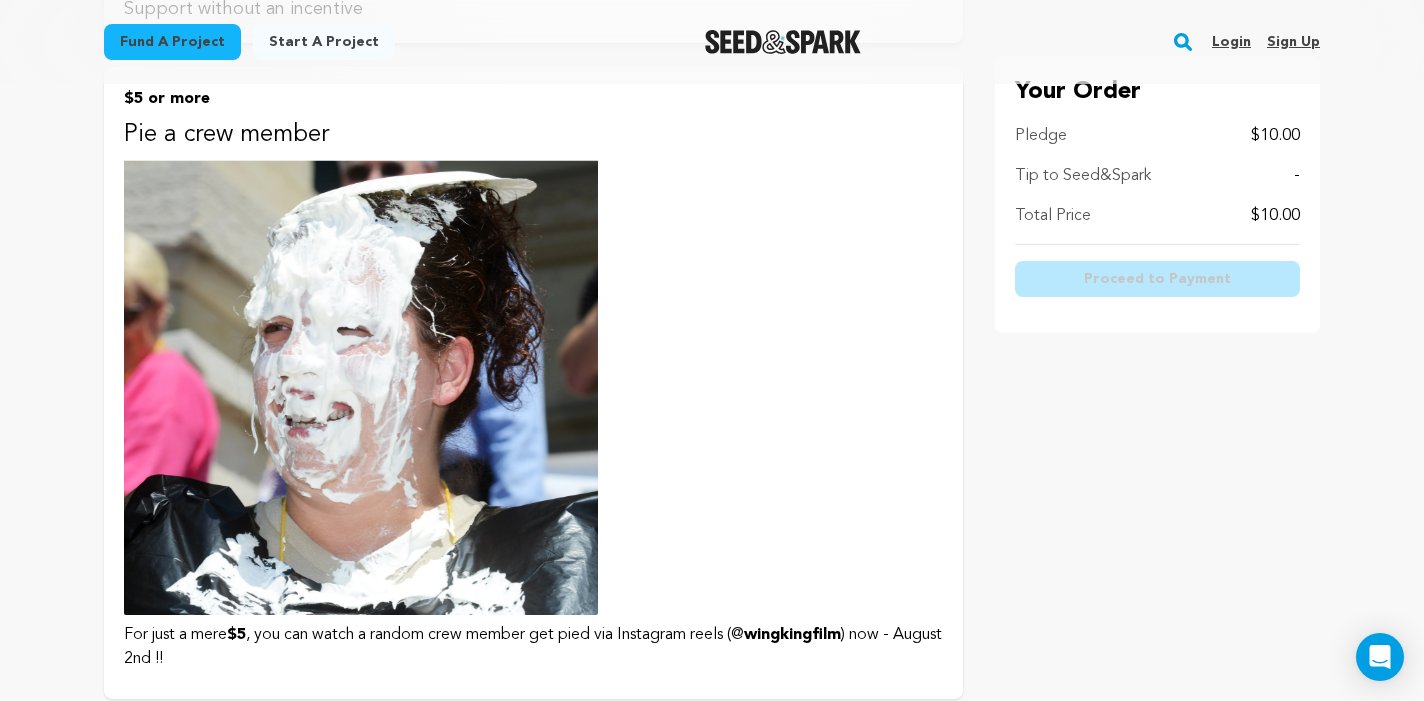 click at bounding box center [361, 387] 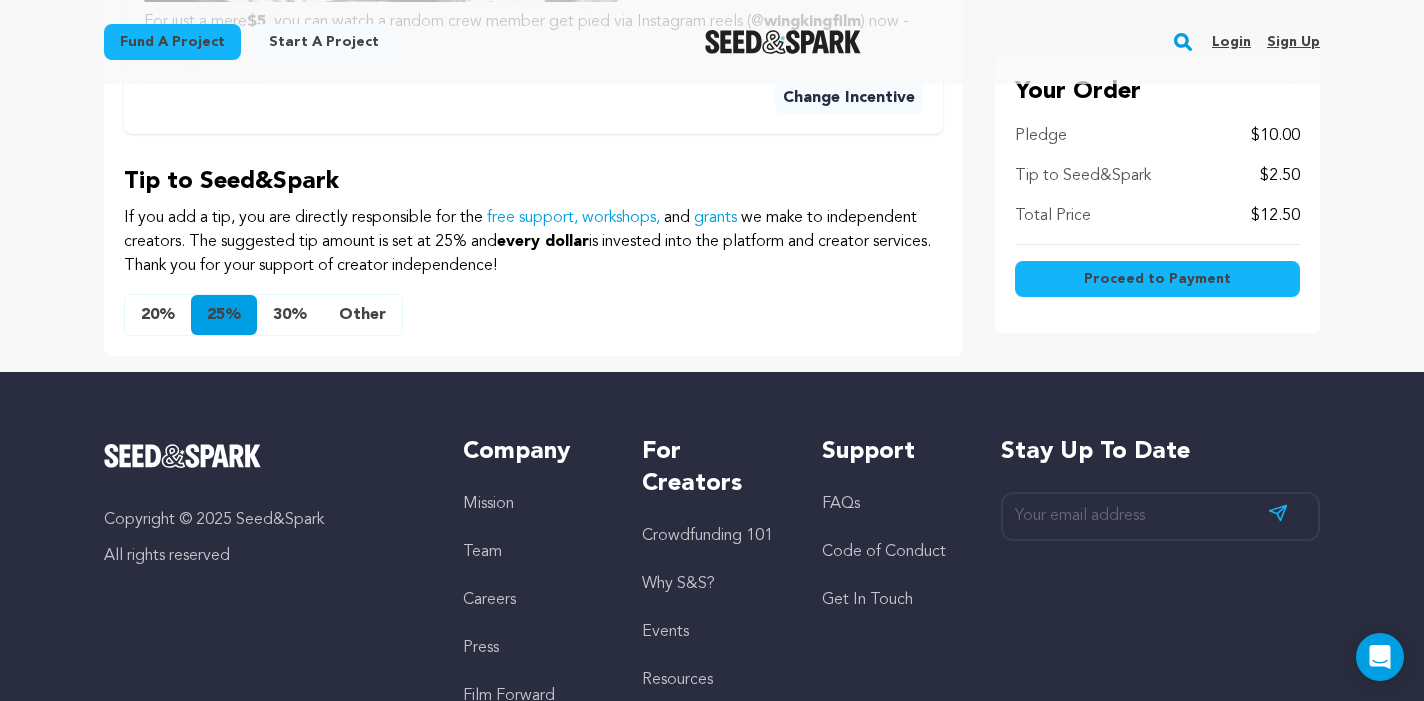 scroll, scrollTop: 1159, scrollLeft: 0, axis: vertical 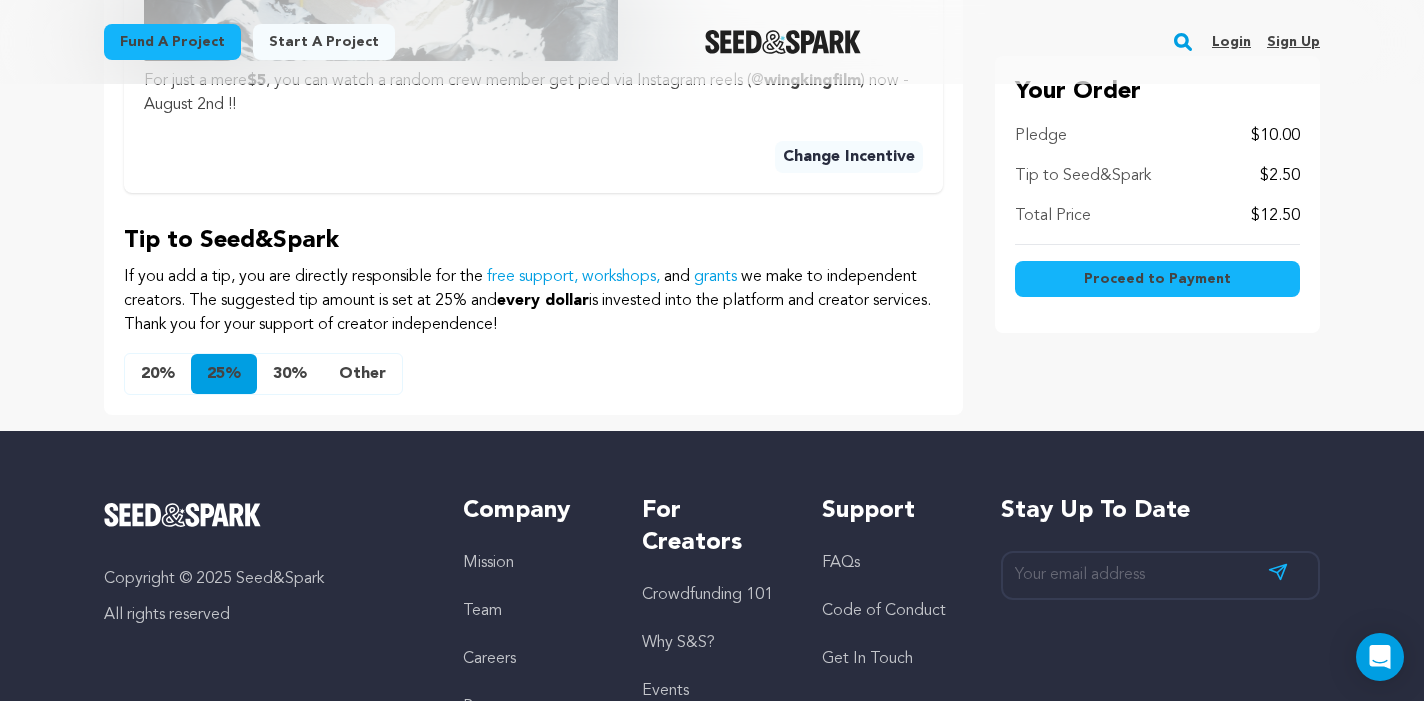 click on "Other" at bounding box center [362, 374] 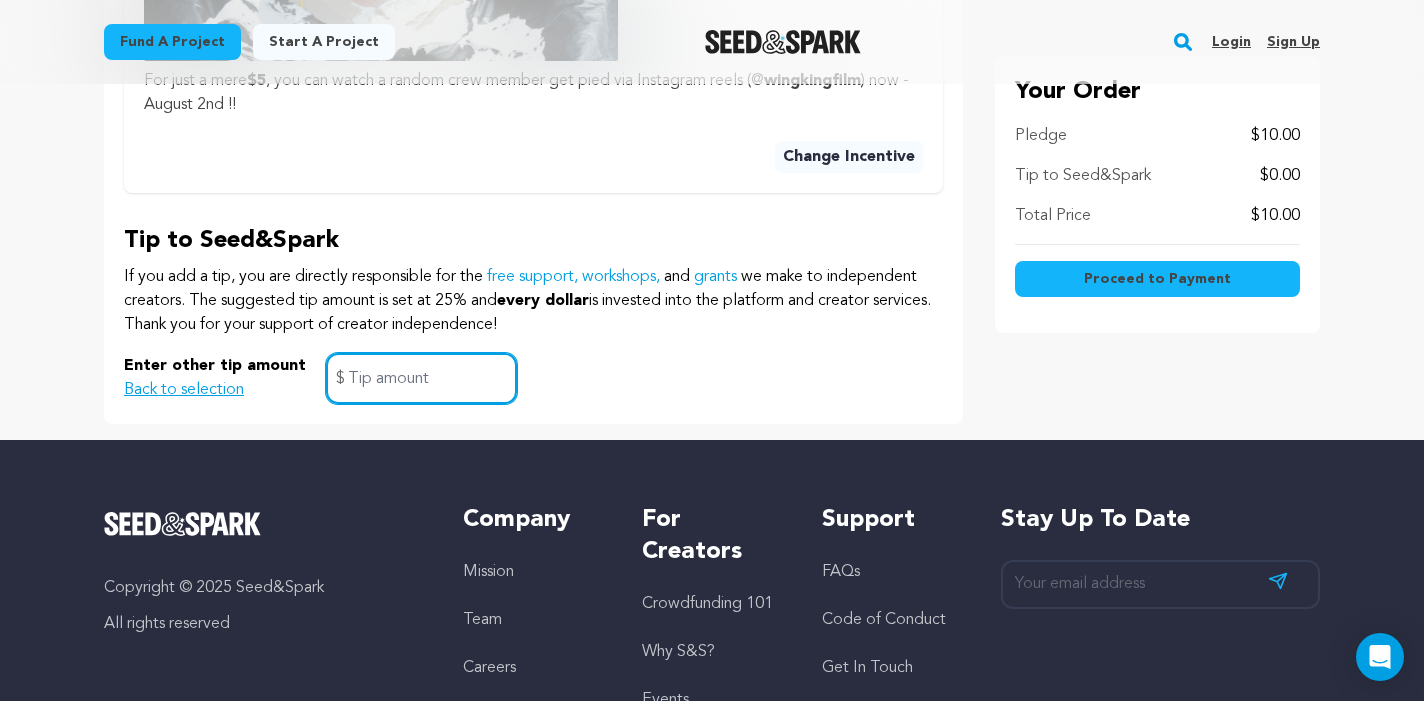 click at bounding box center (421, 378) 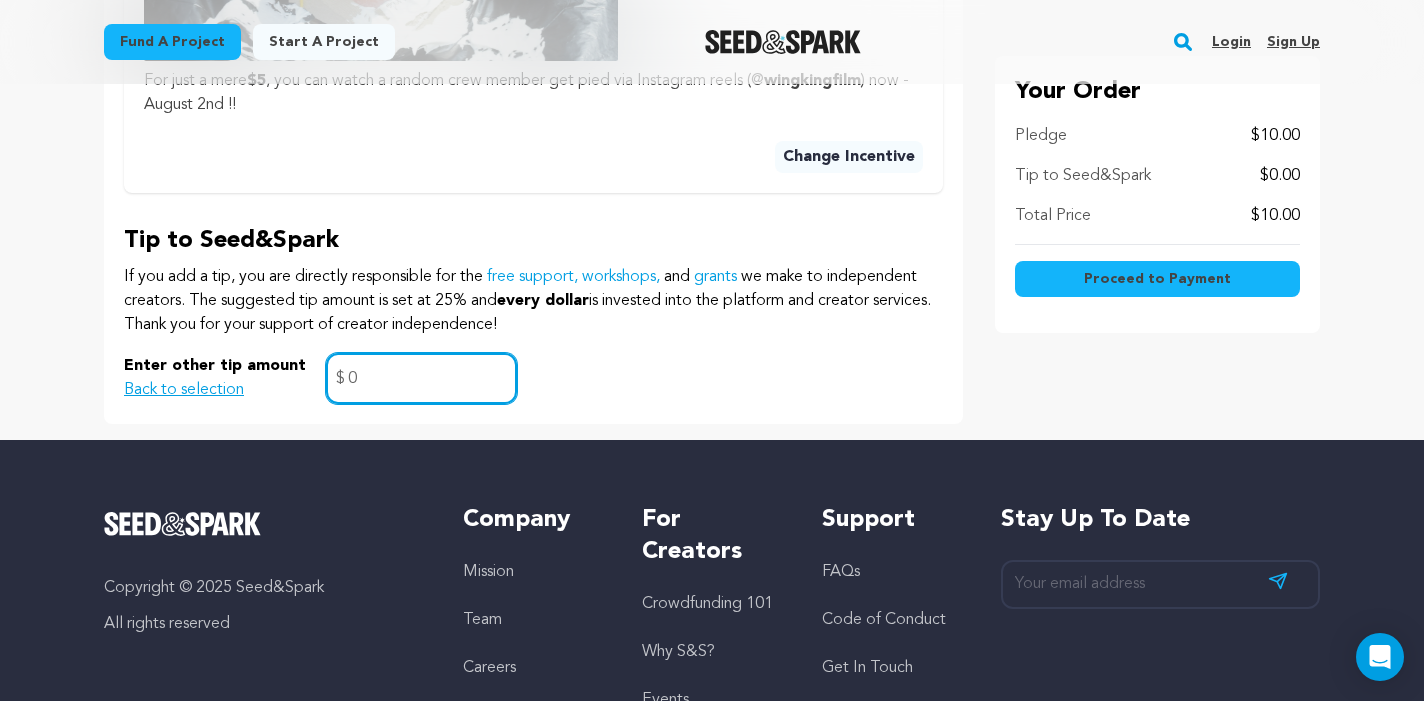 type on "0" 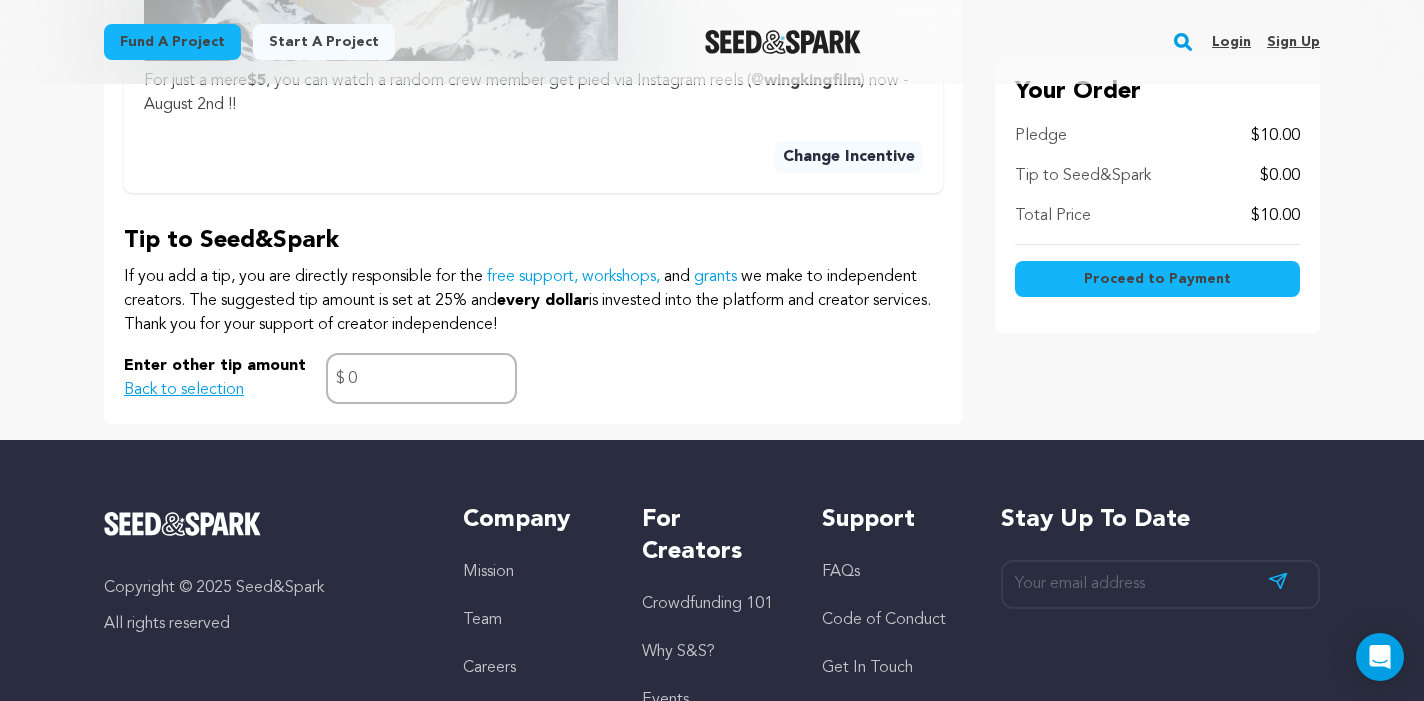 click on "Proceed to Payment" at bounding box center (1157, 279) 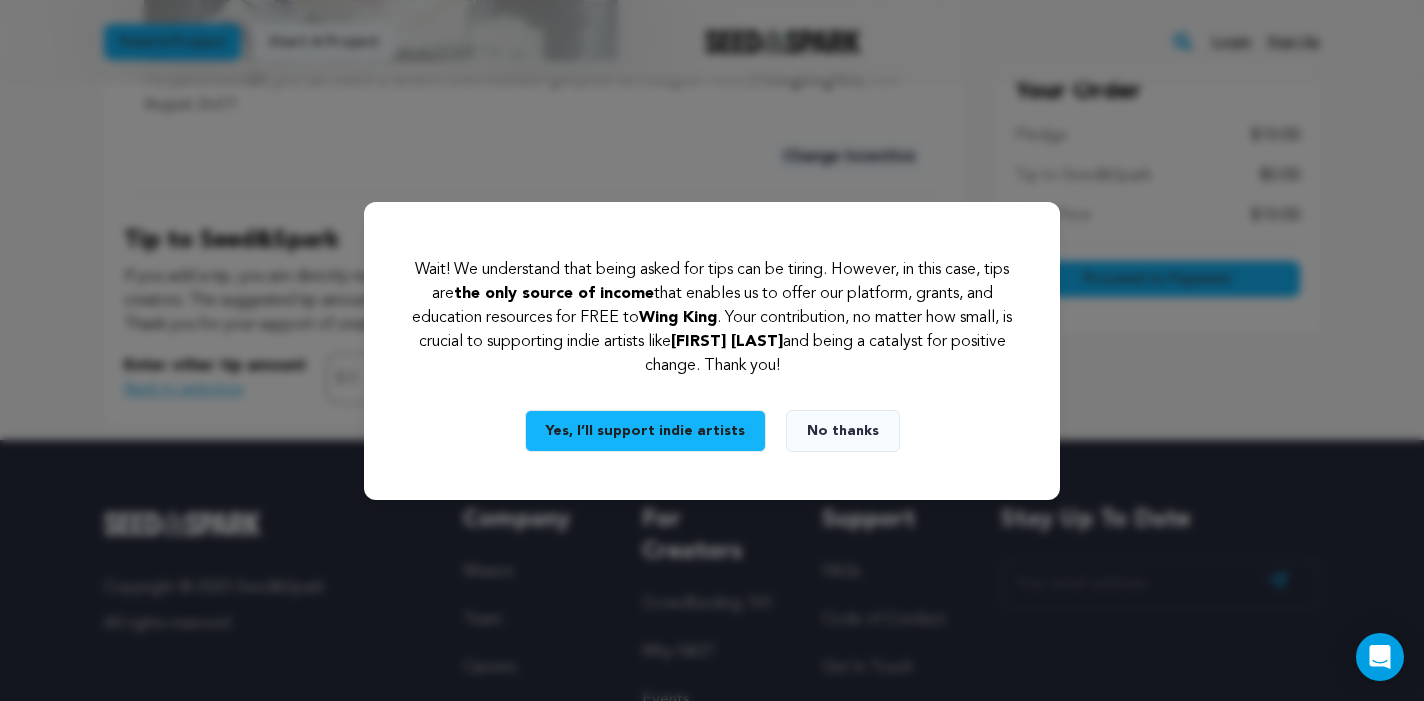 click on "No thanks" at bounding box center [843, 431] 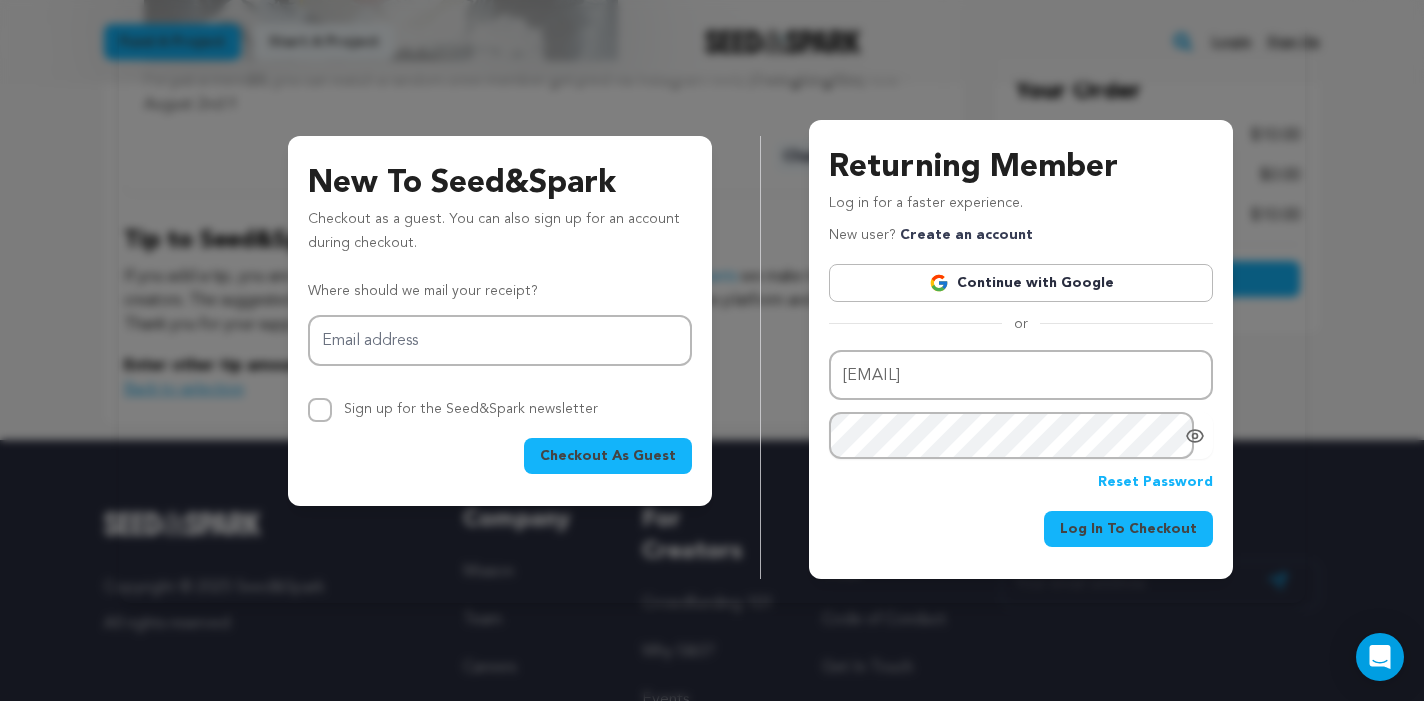click on "Continue with Google" at bounding box center [1021, 283] 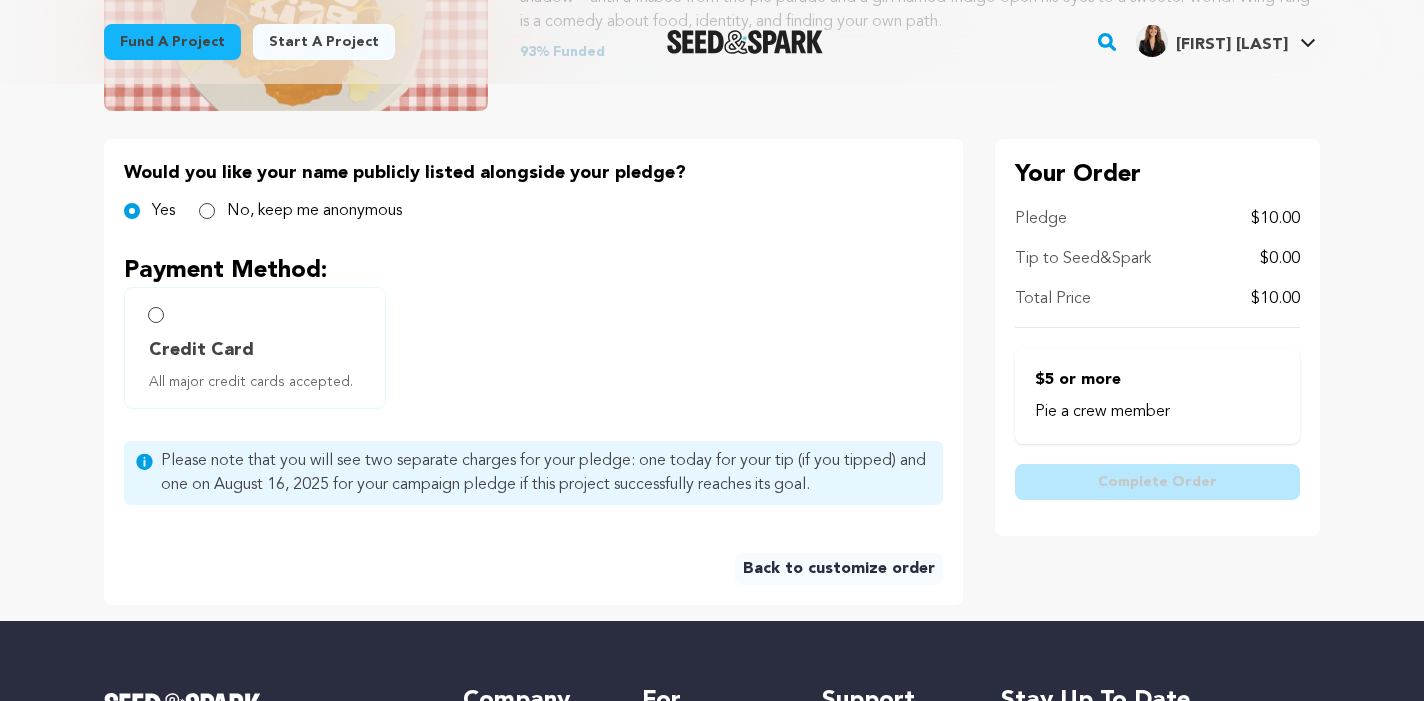 scroll, scrollTop: 381, scrollLeft: 0, axis: vertical 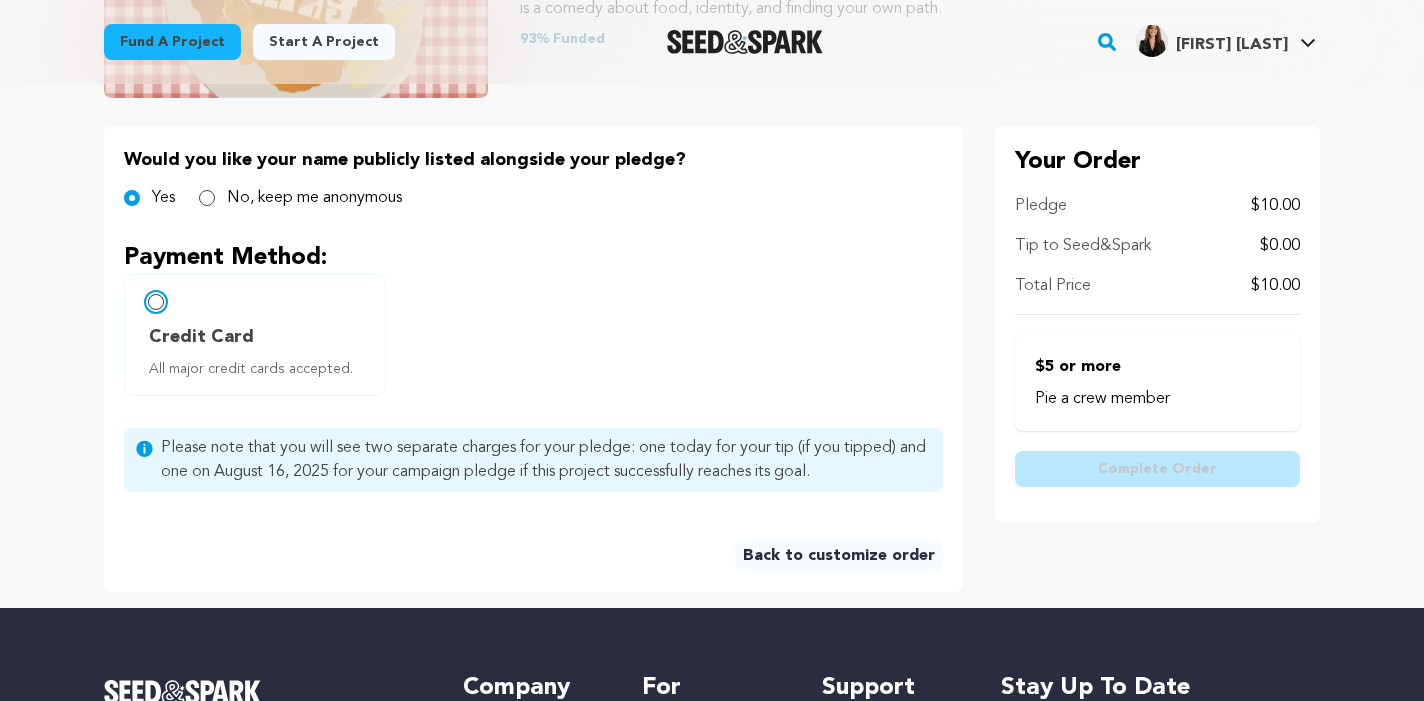 click on "Credit Card
All major credit cards accepted." at bounding box center [156, 302] 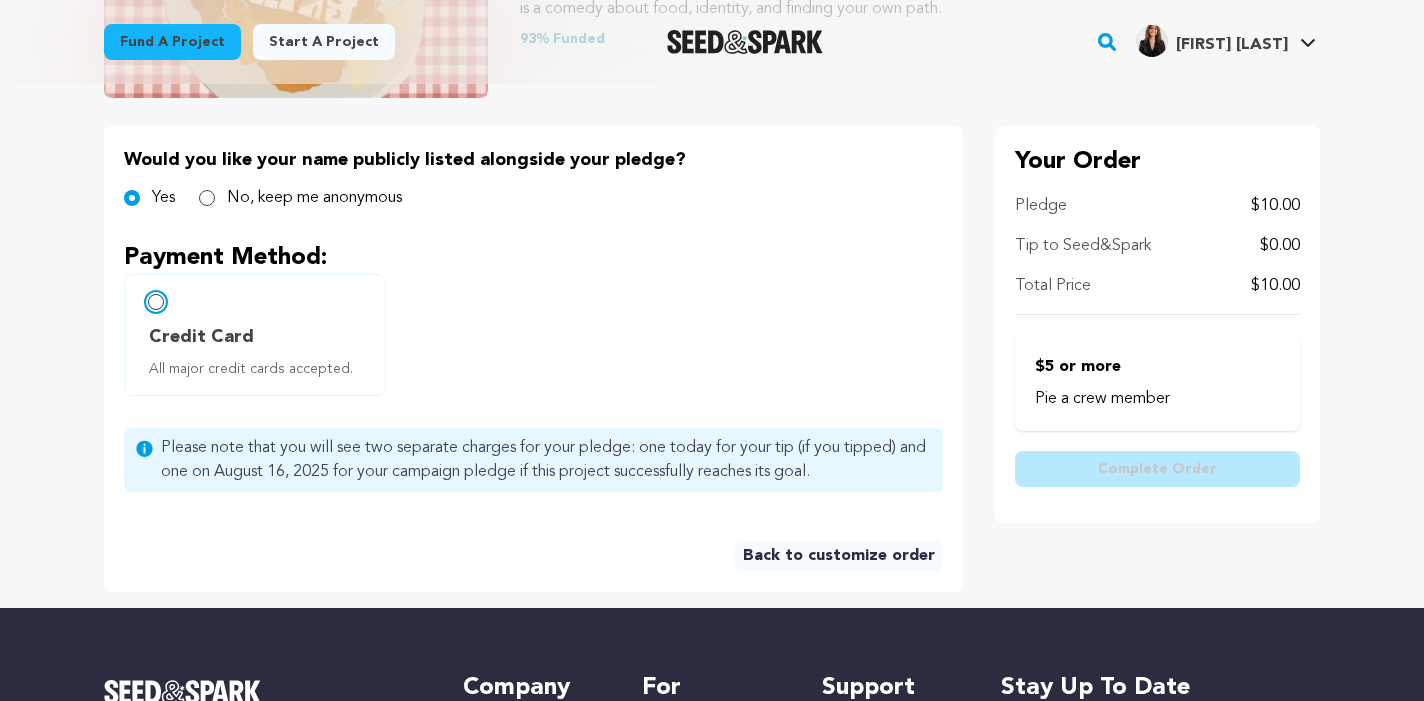 radio on "false" 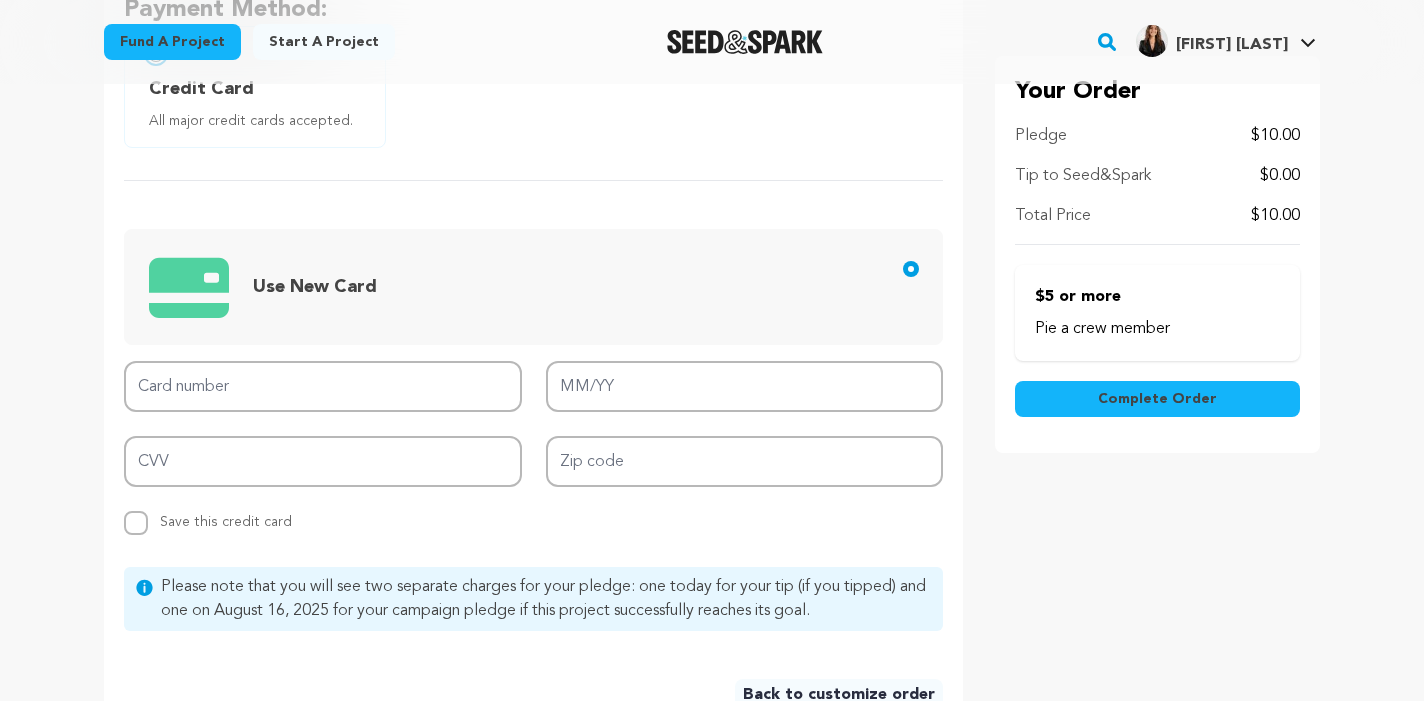 scroll, scrollTop: 664, scrollLeft: 0, axis: vertical 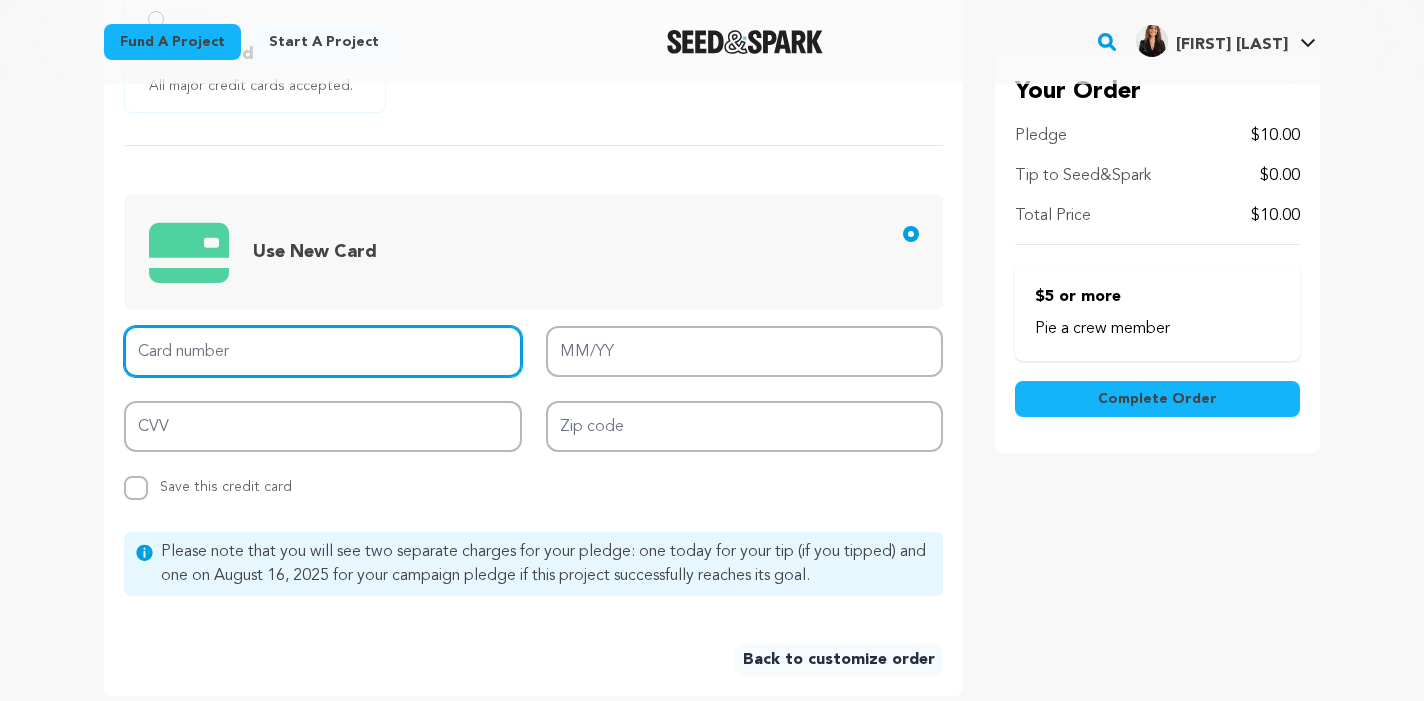 click on "Card number" at bounding box center [323, 351] 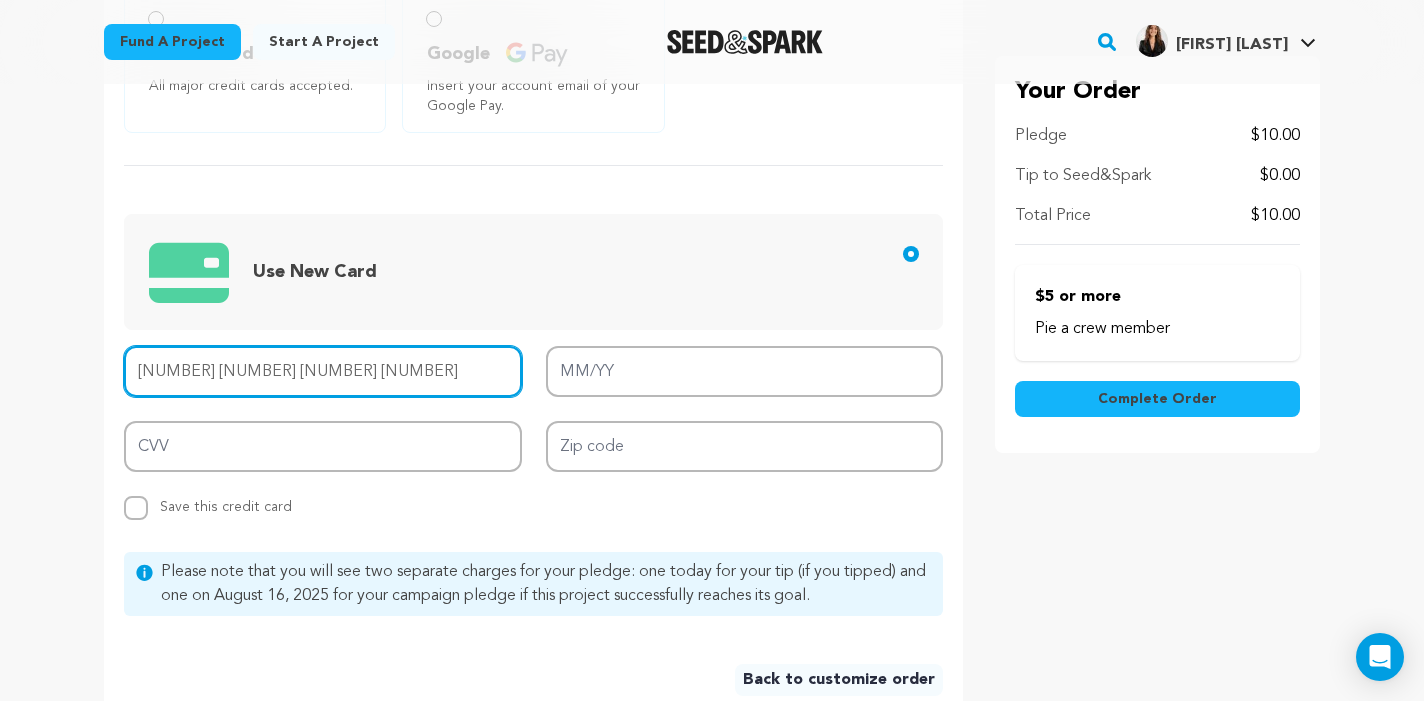 type on "4021 0301 1910 0661" 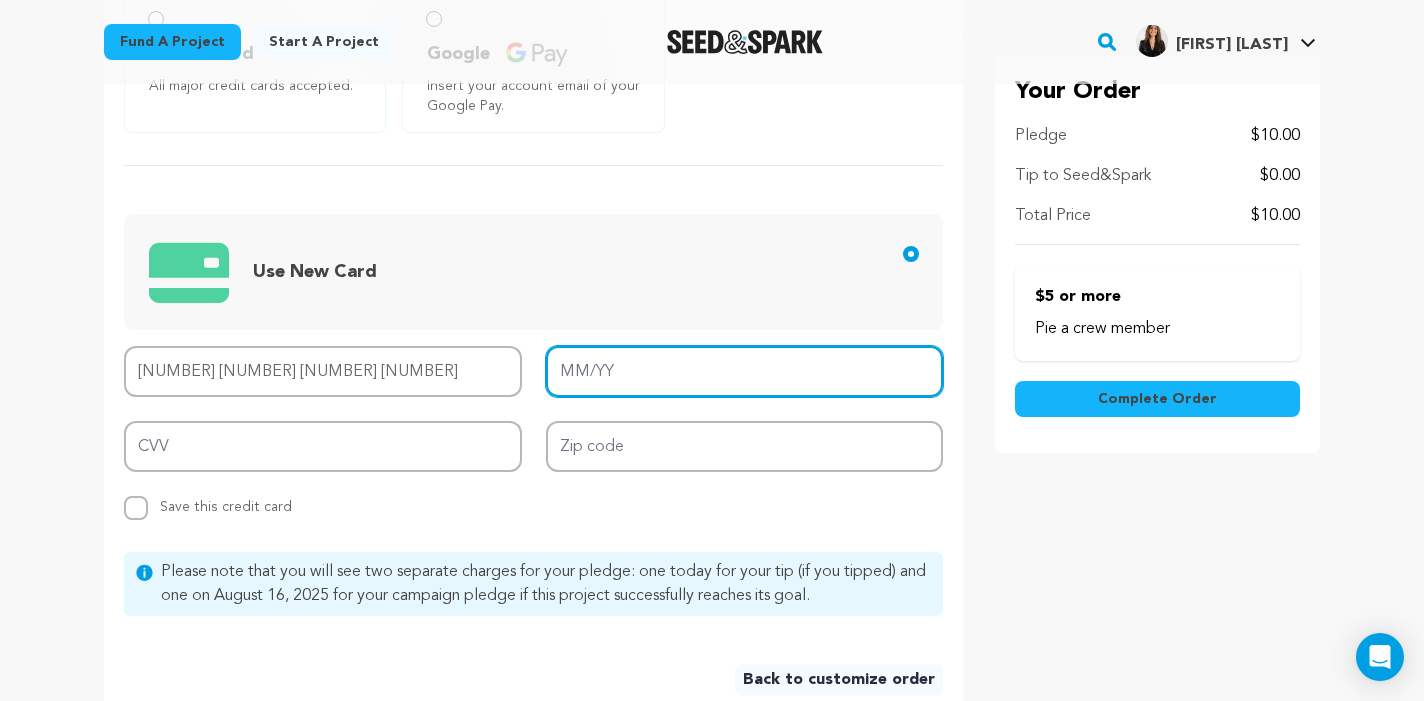 click on "MM/YY" at bounding box center [745, 371] 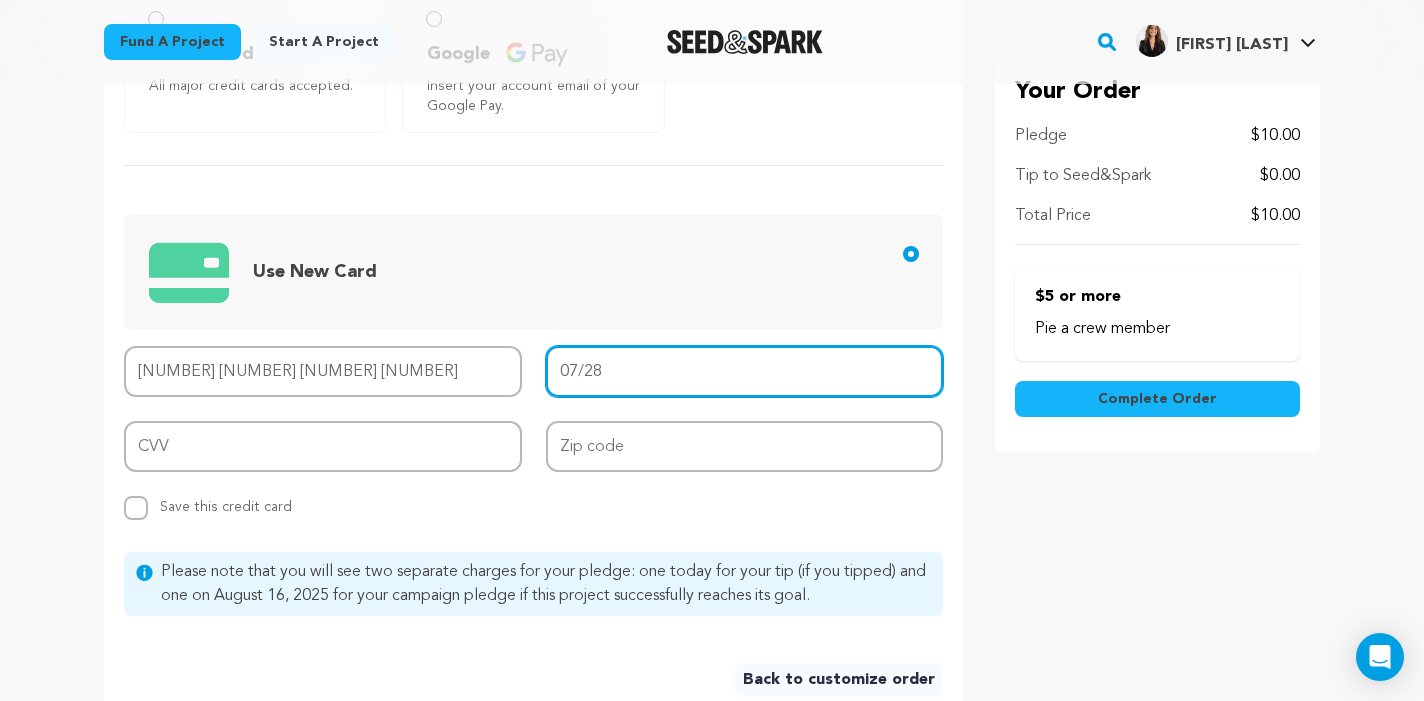 type on "07/28" 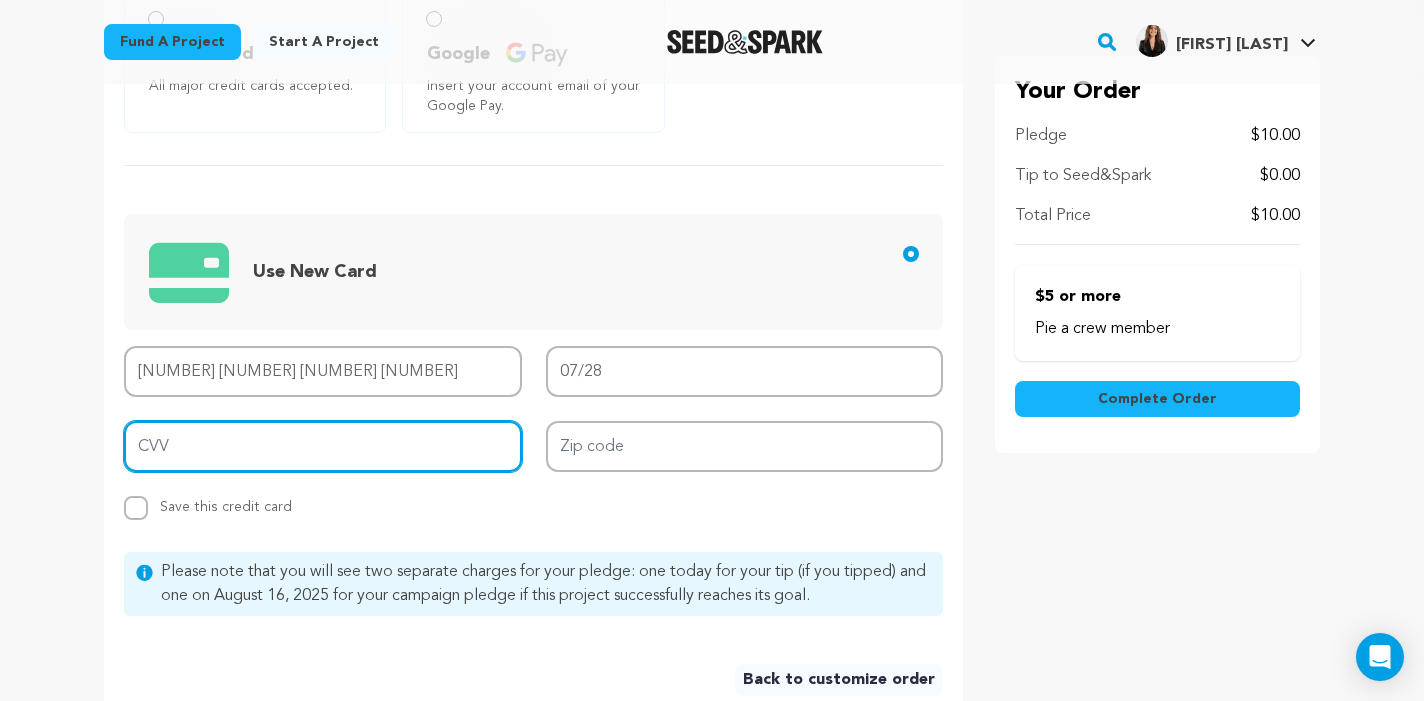 click on "CVV" at bounding box center (323, 446) 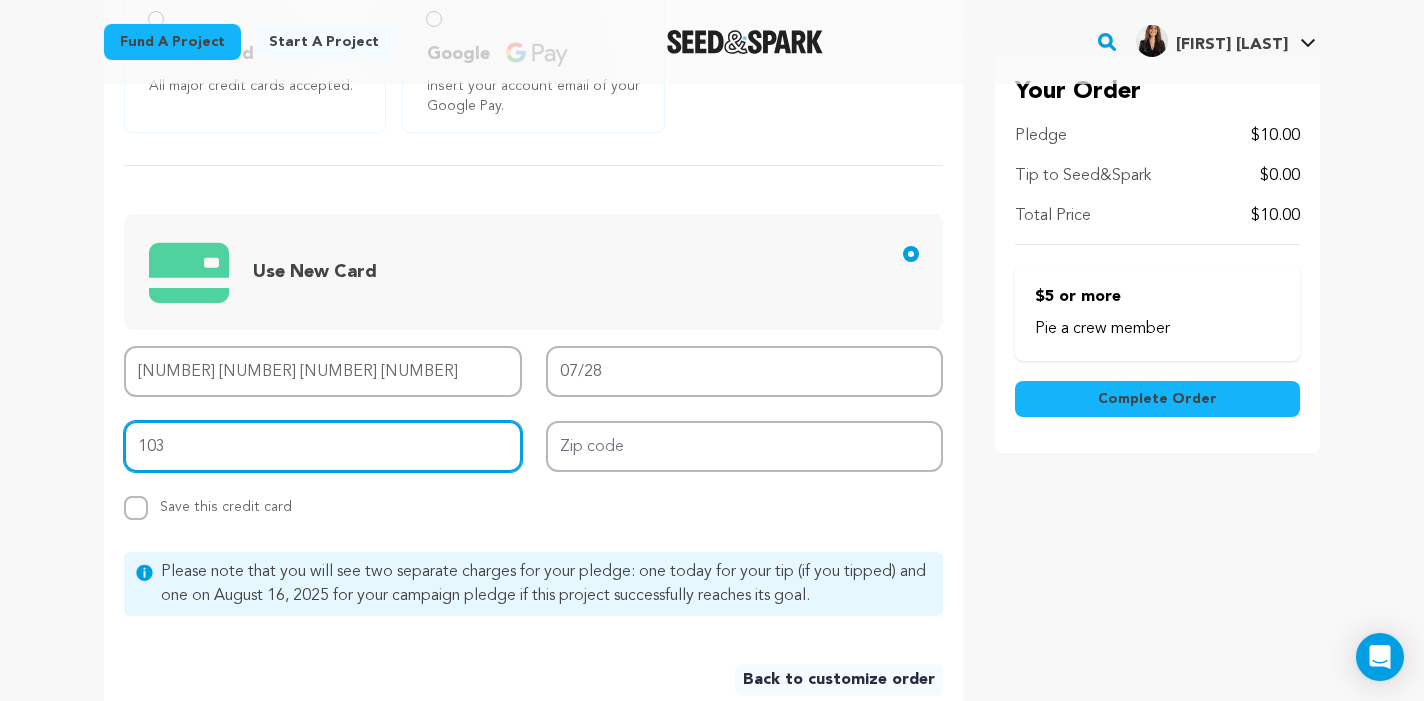 type on "103" 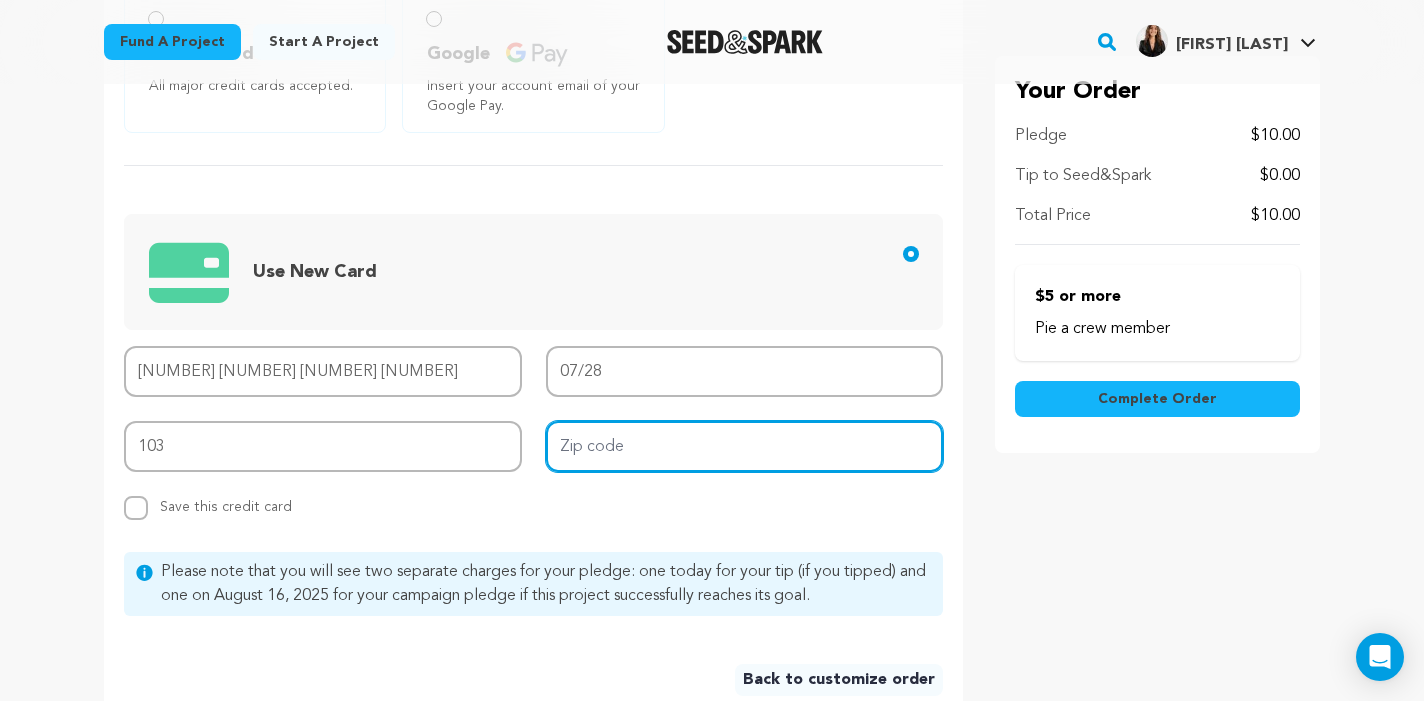 click on "Zip code" at bounding box center [745, 446] 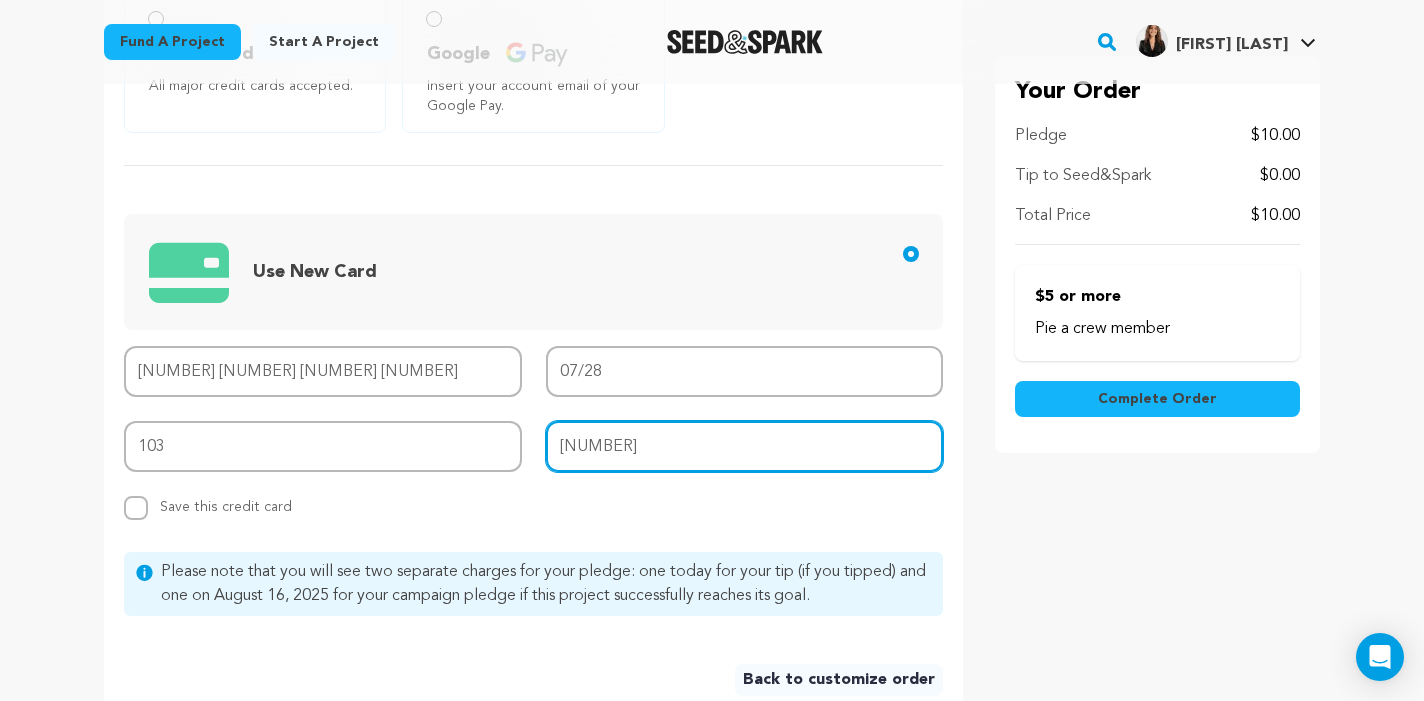 type on "80226" 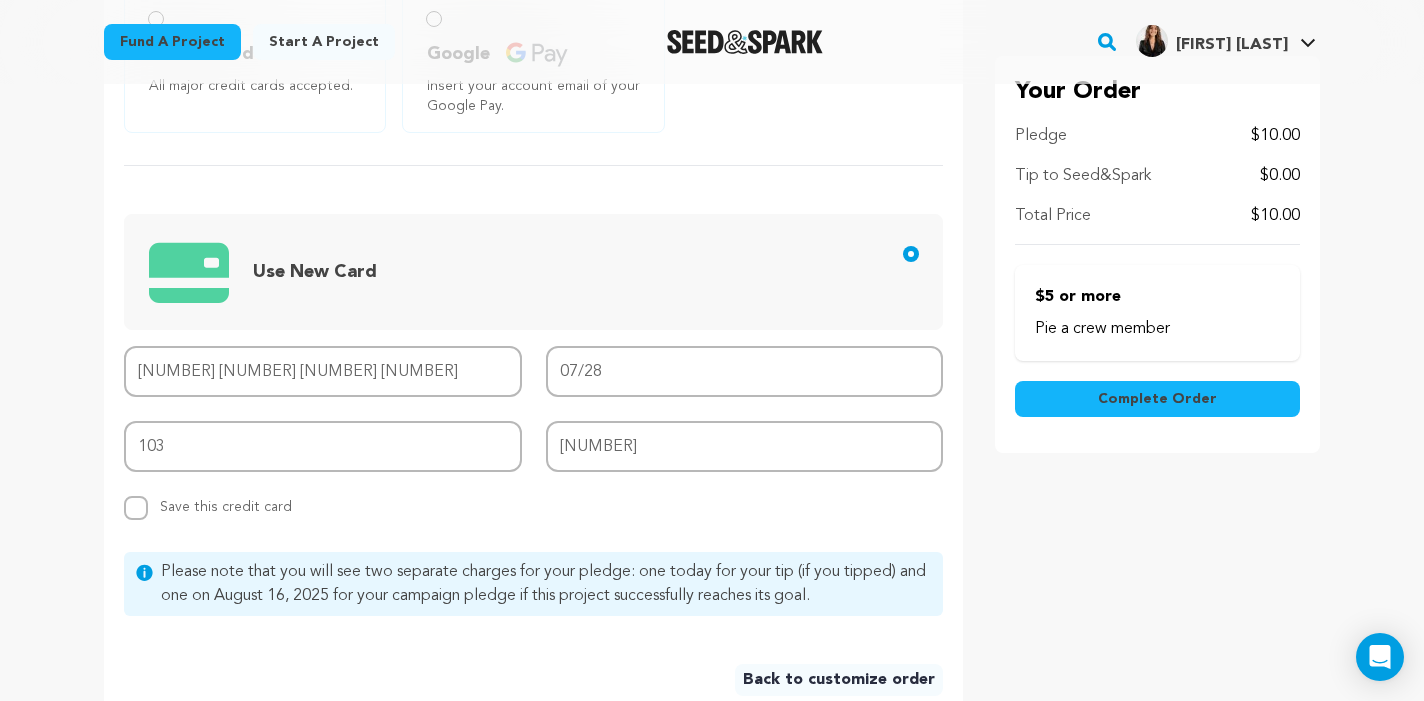 click on "Complete Order" at bounding box center (1157, 399) 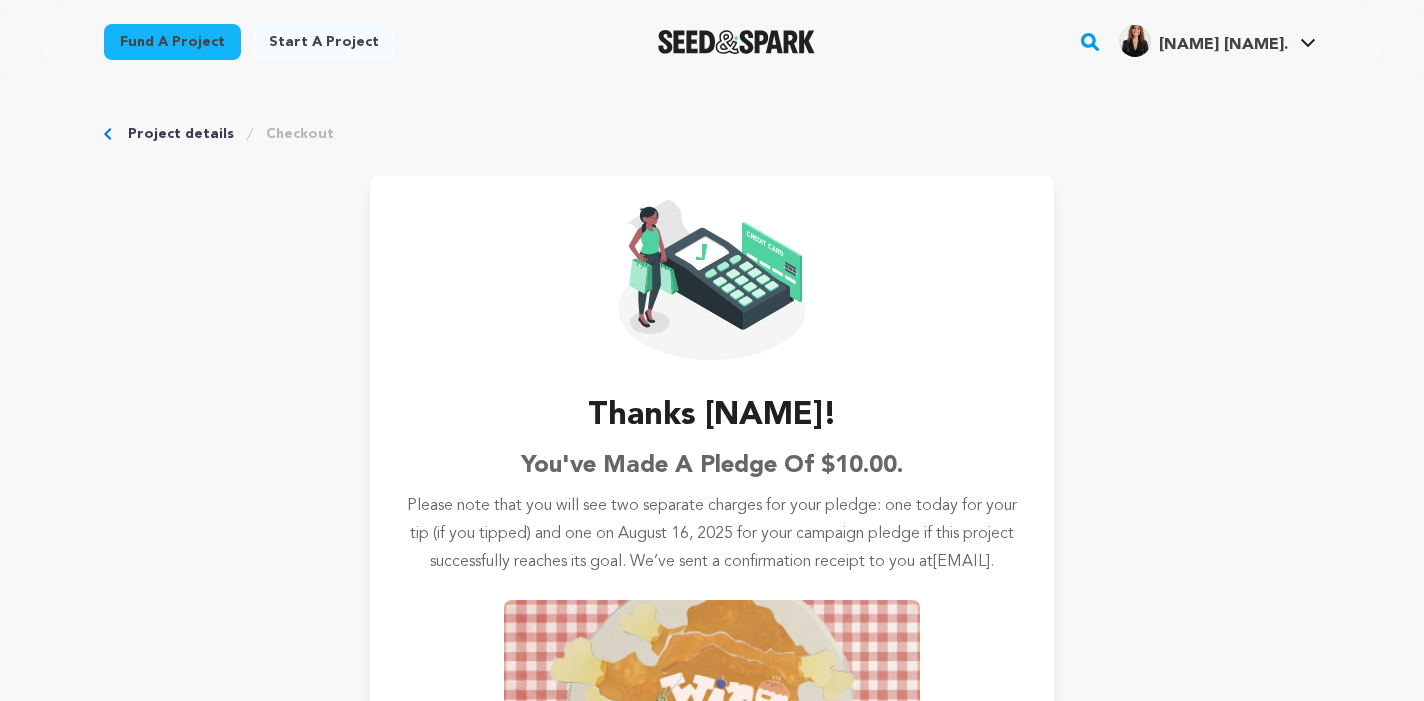 scroll, scrollTop: 0, scrollLeft: 0, axis: both 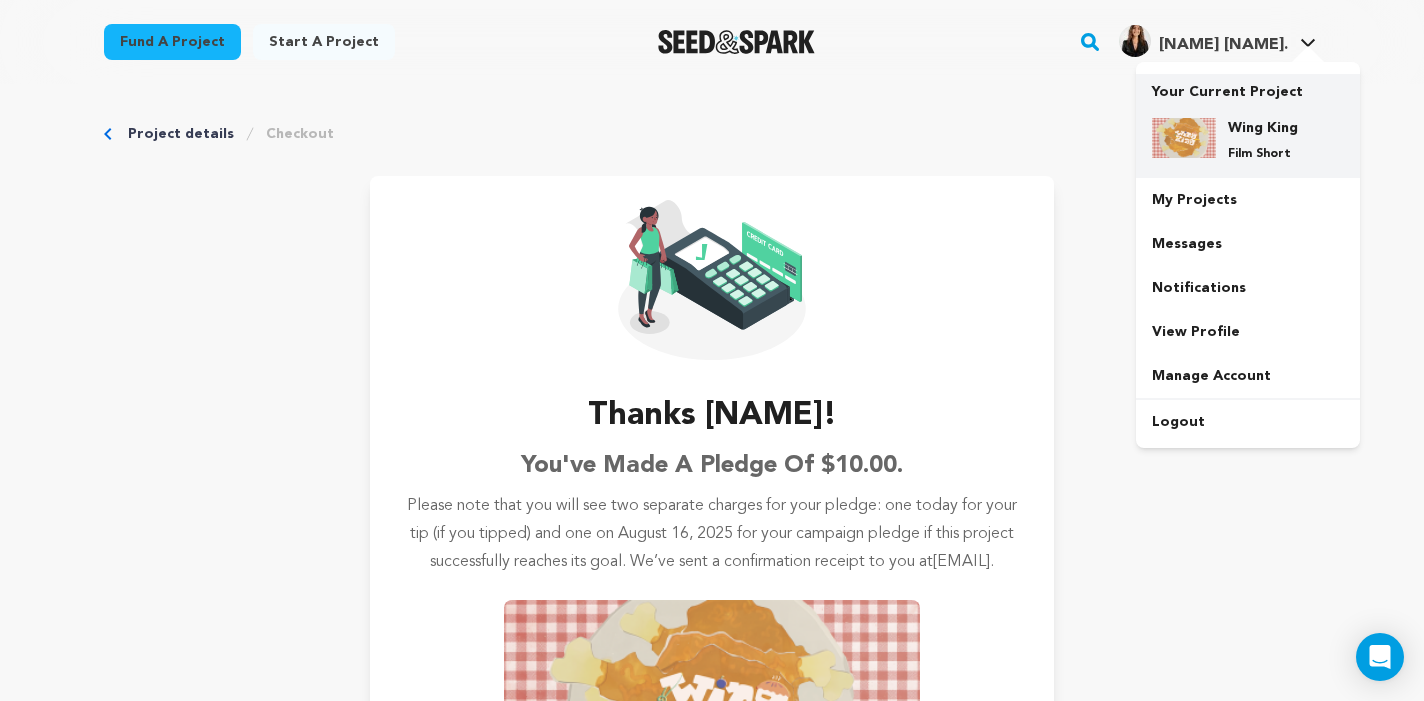 click on "Wing King
Film Short" at bounding box center (1264, 140) 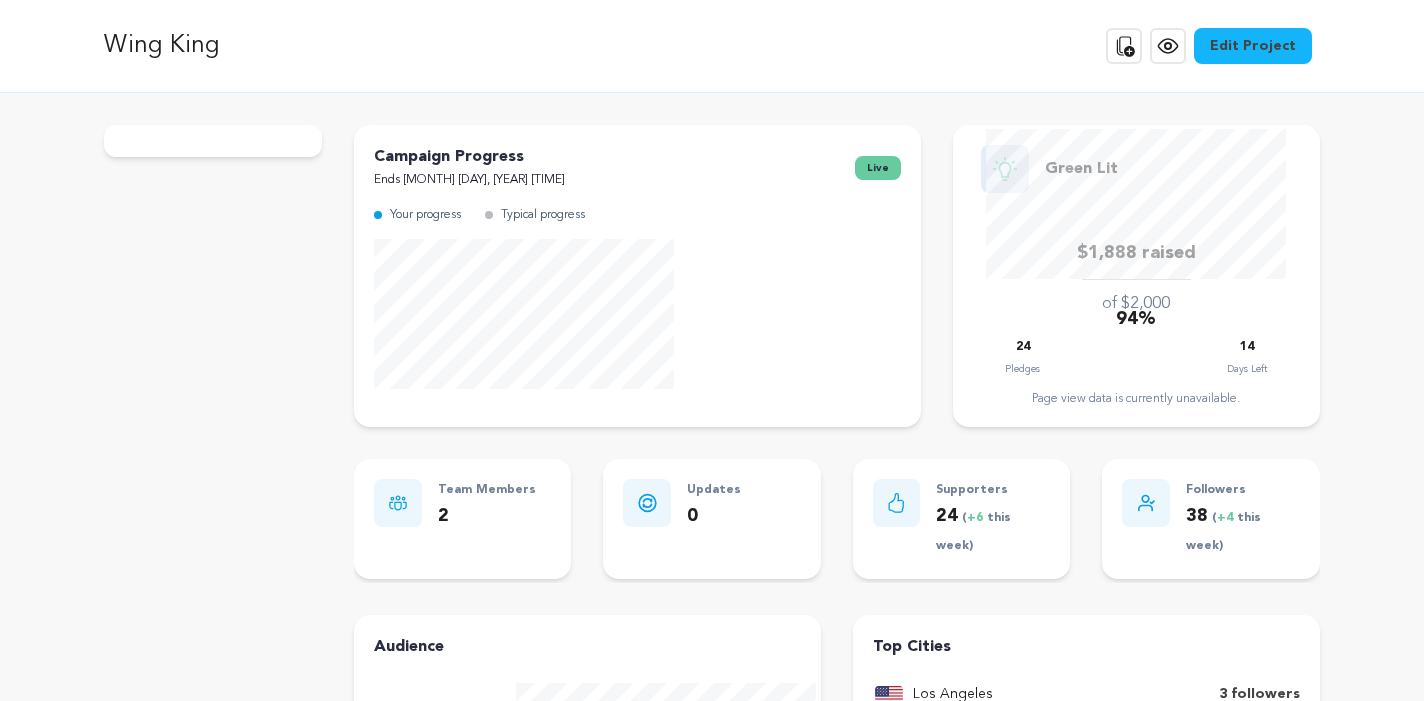 scroll, scrollTop: 0, scrollLeft: 0, axis: both 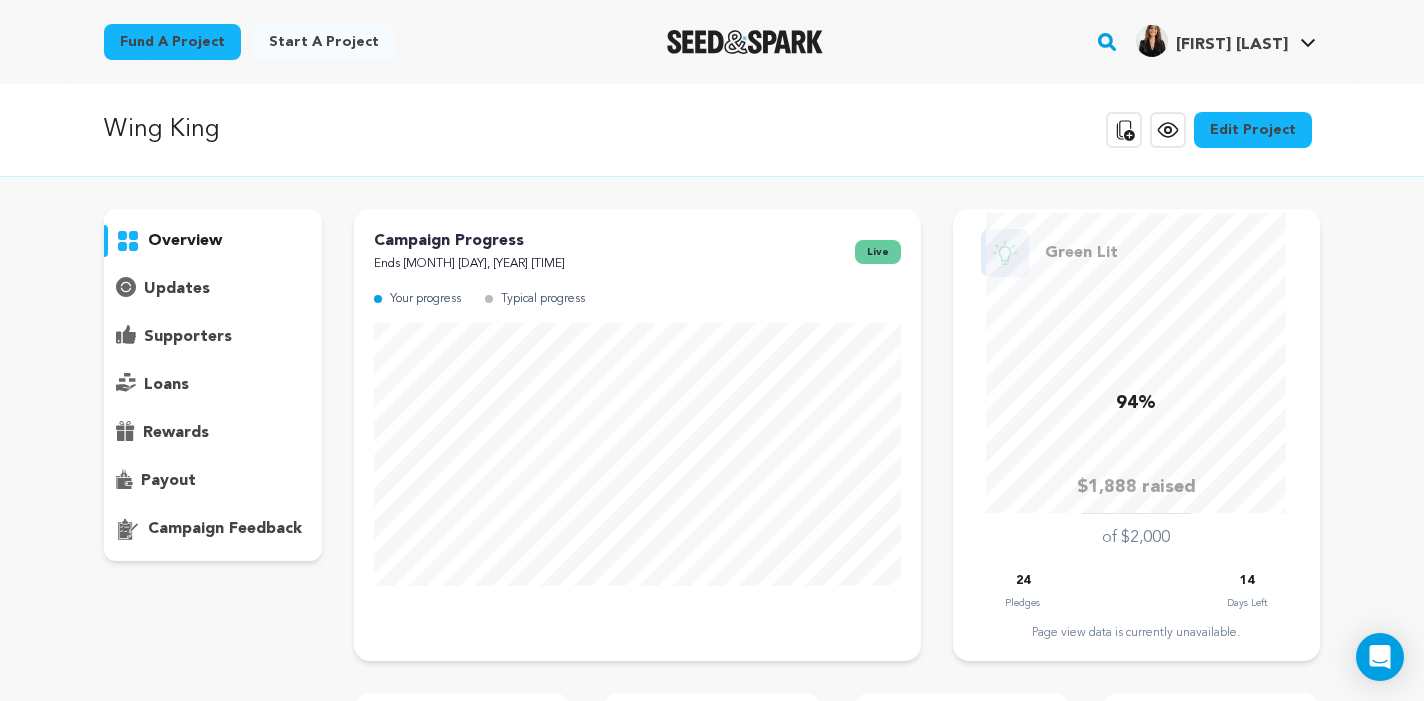click on "supporters" at bounding box center (188, 337) 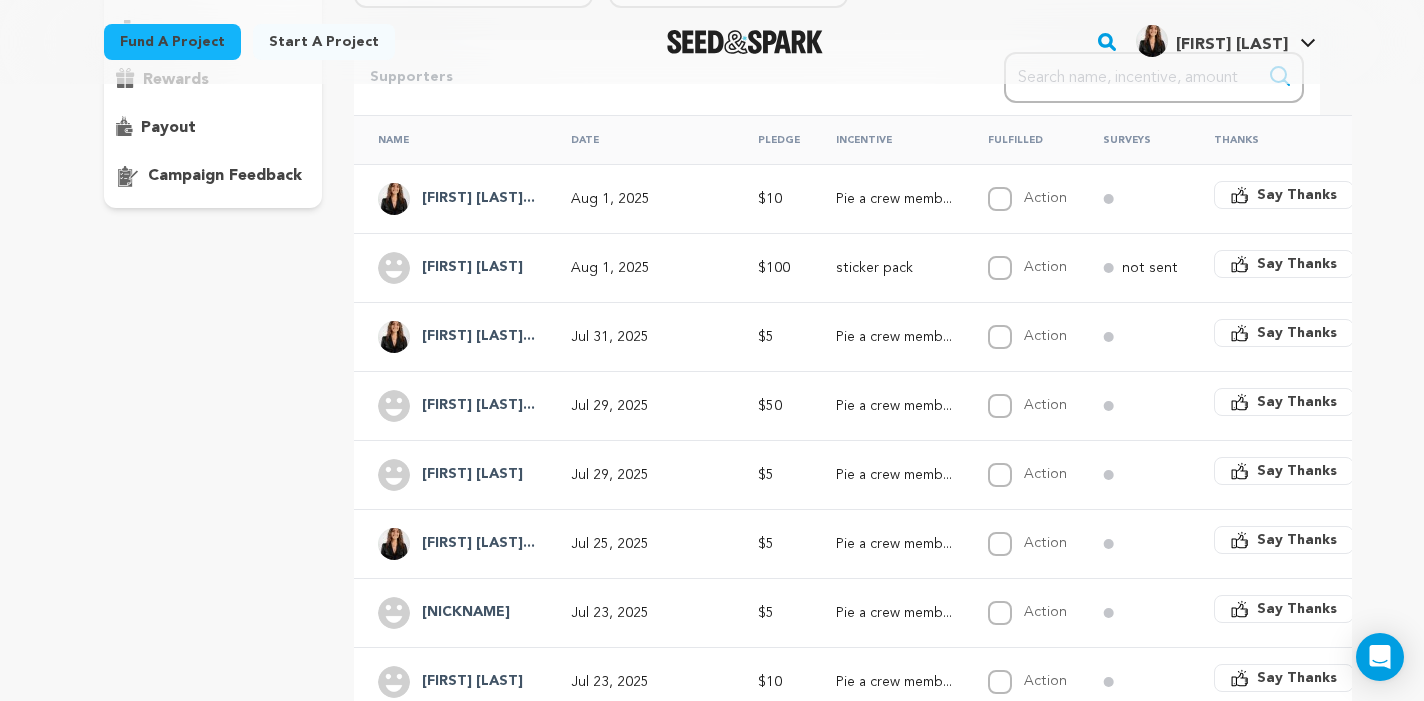 scroll, scrollTop: 347, scrollLeft: 0, axis: vertical 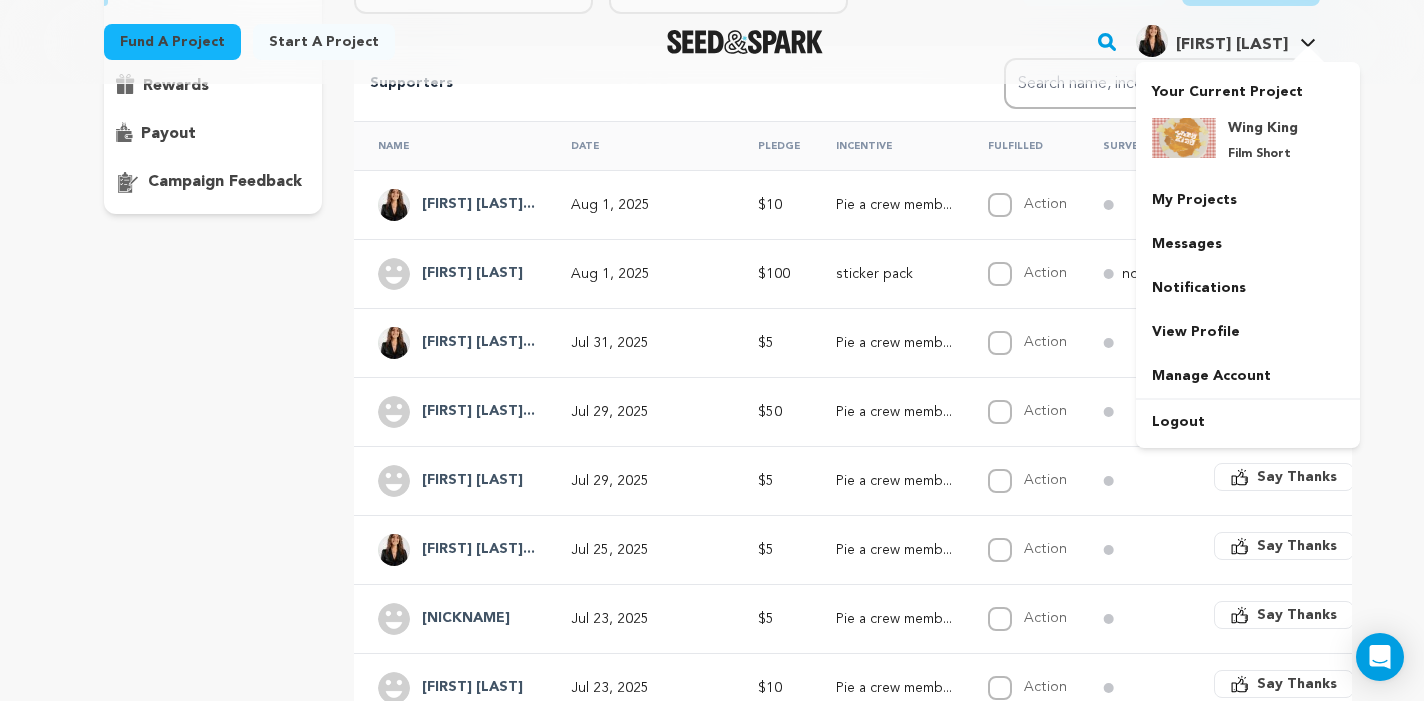 click on "nicola r.
nicola r." at bounding box center [1226, 42] 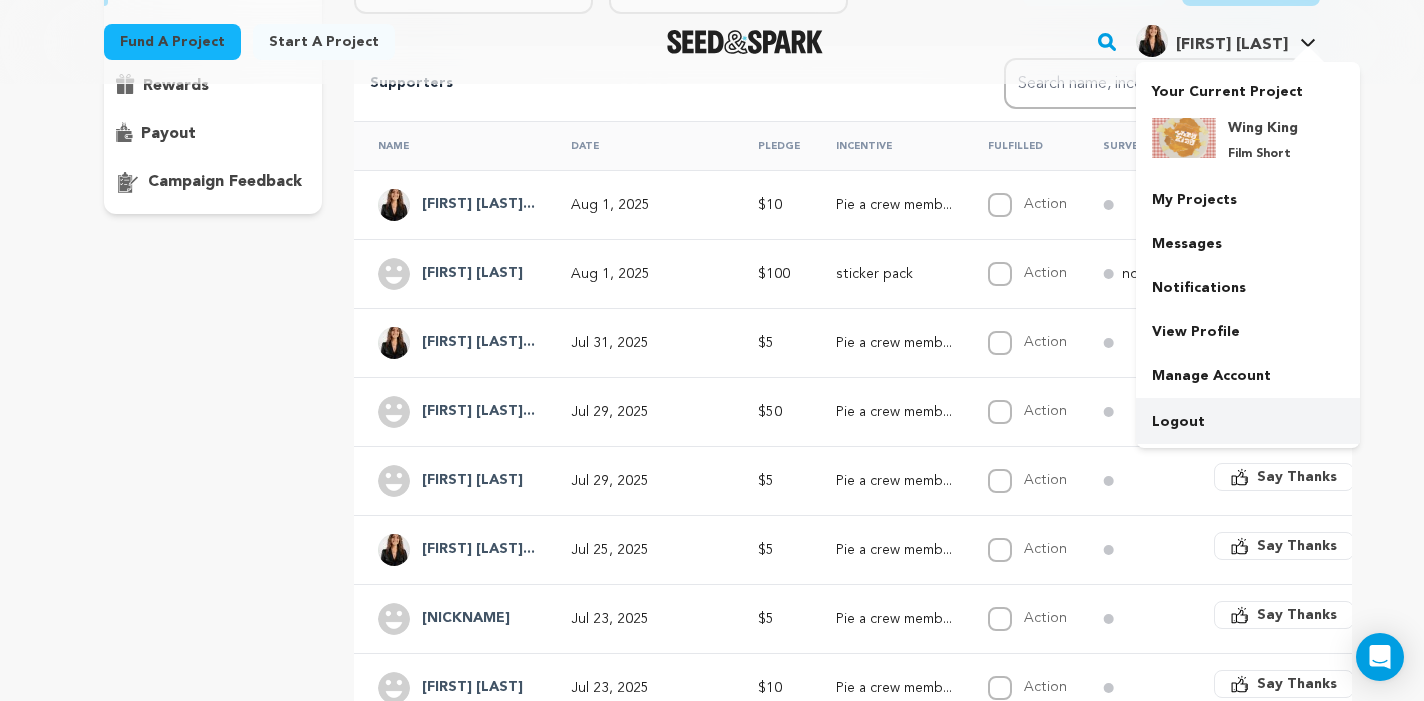 click on "Logout" at bounding box center (1248, 422) 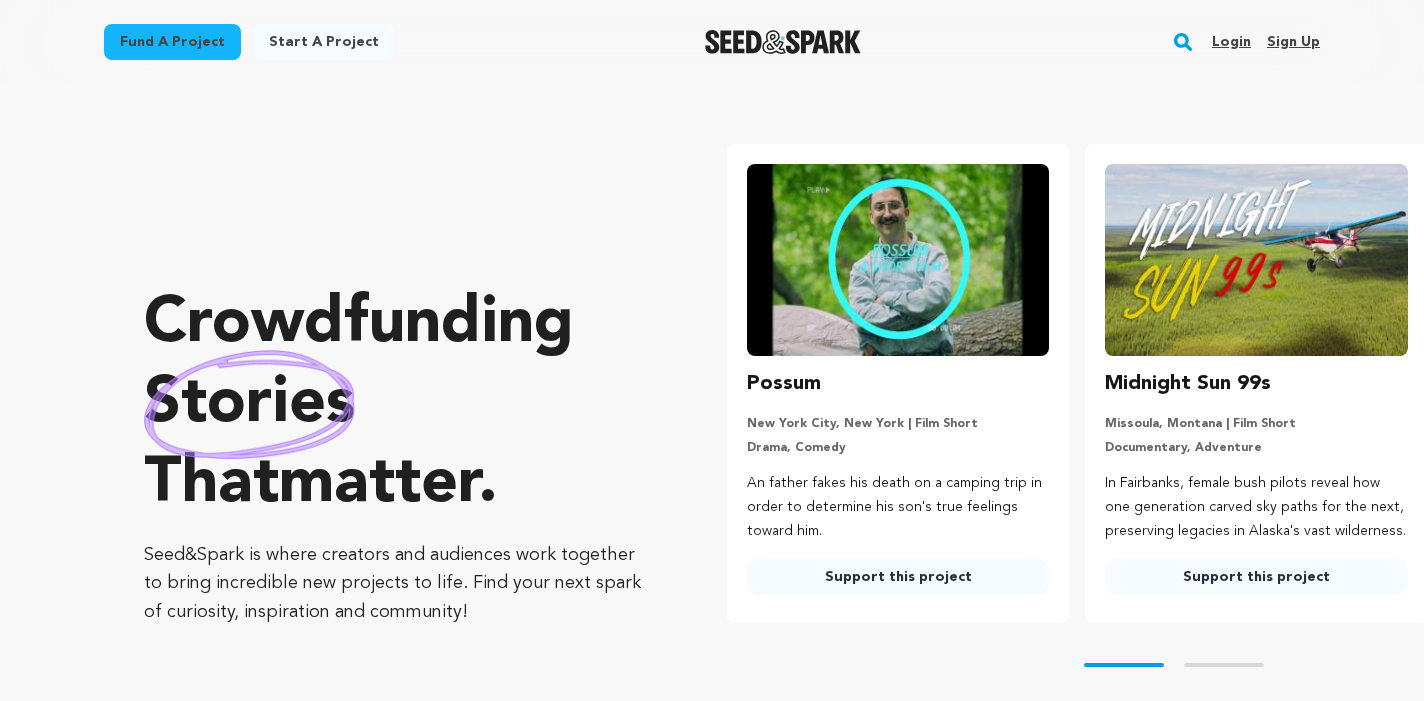 scroll, scrollTop: 0, scrollLeft: 0, axis: both 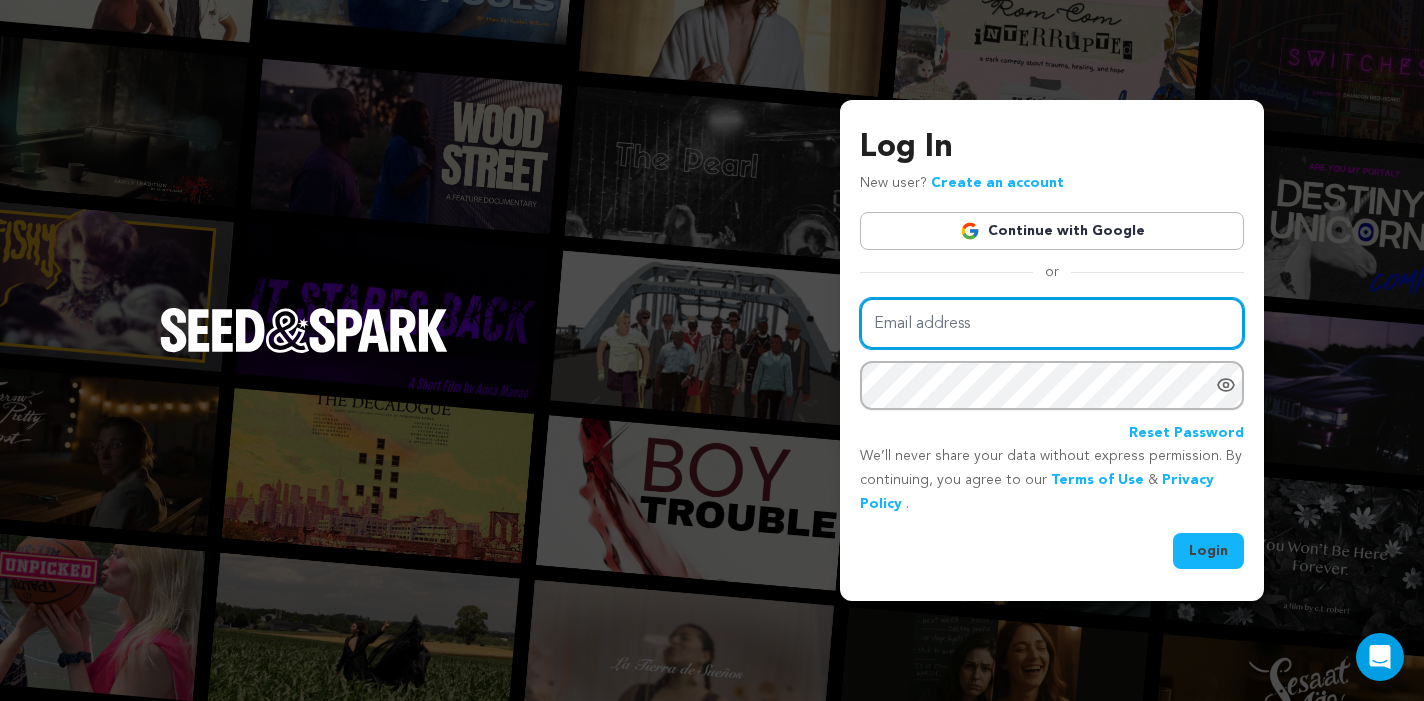 type on "vanessalop03@gmail.com" 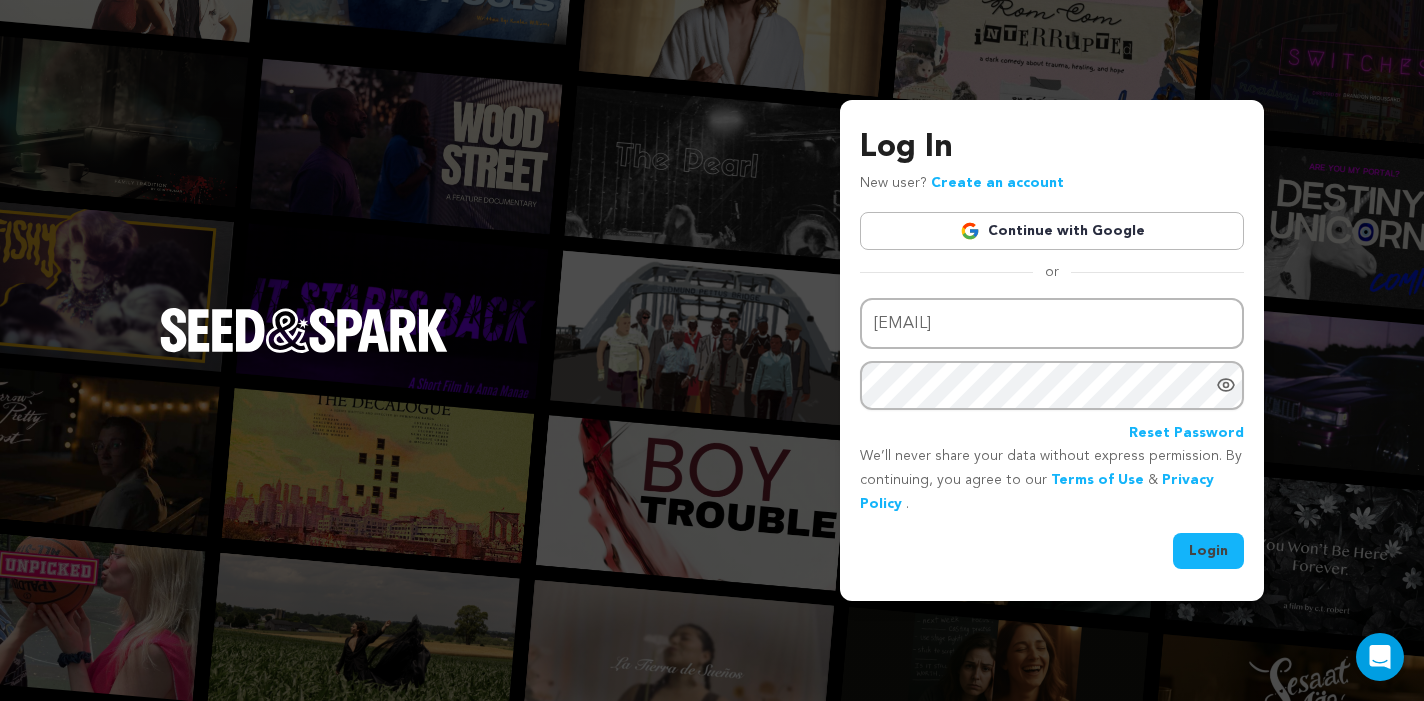 click on "Login" at bounding box center (1208, 551) 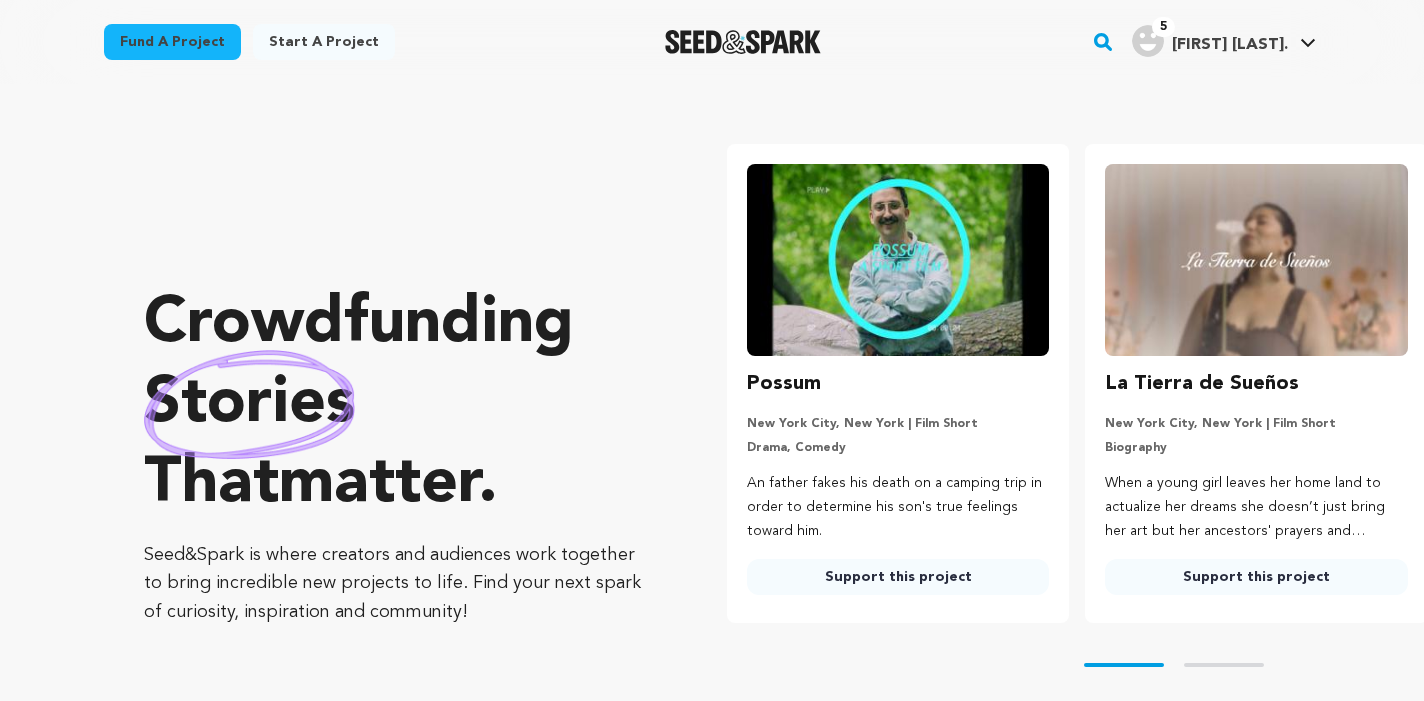scroll, scrollTop: 0, scrollLeft: 0, axis: both 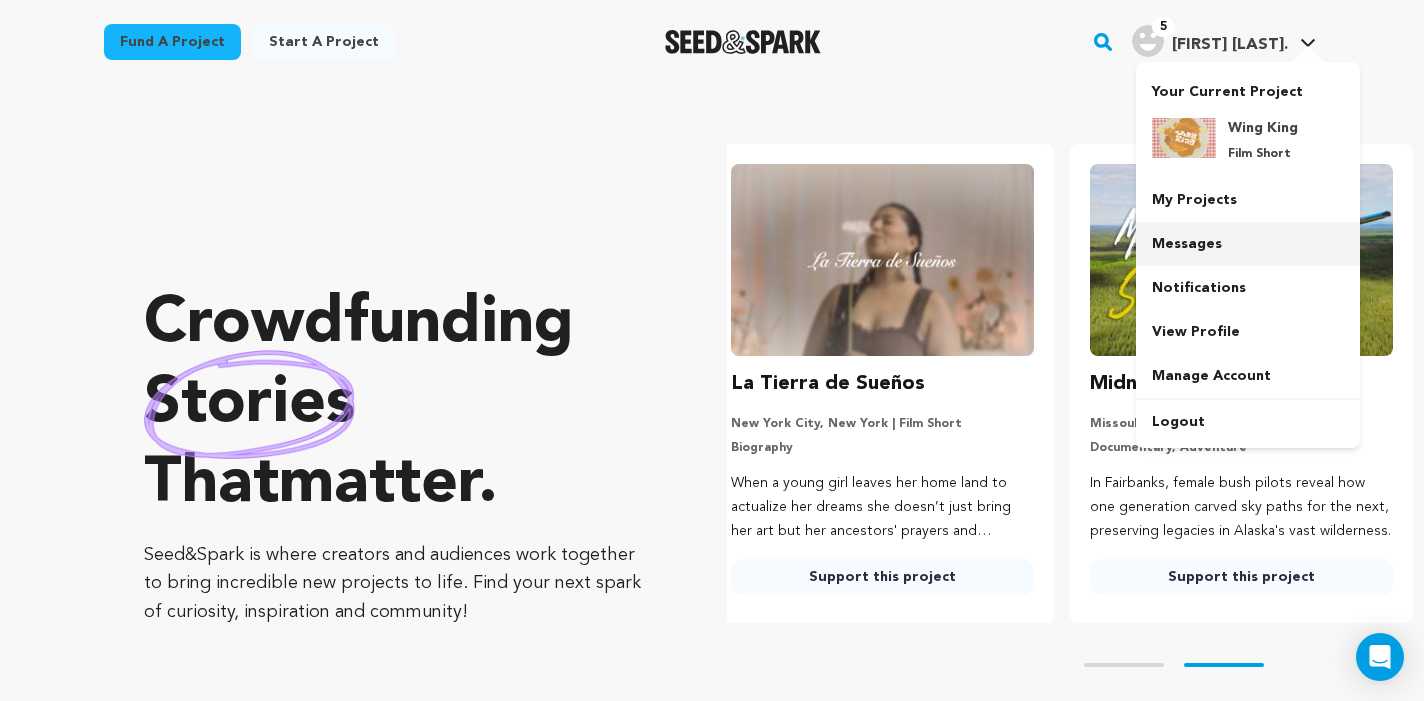 click on "Messages" at bounding box center (1248, 244) 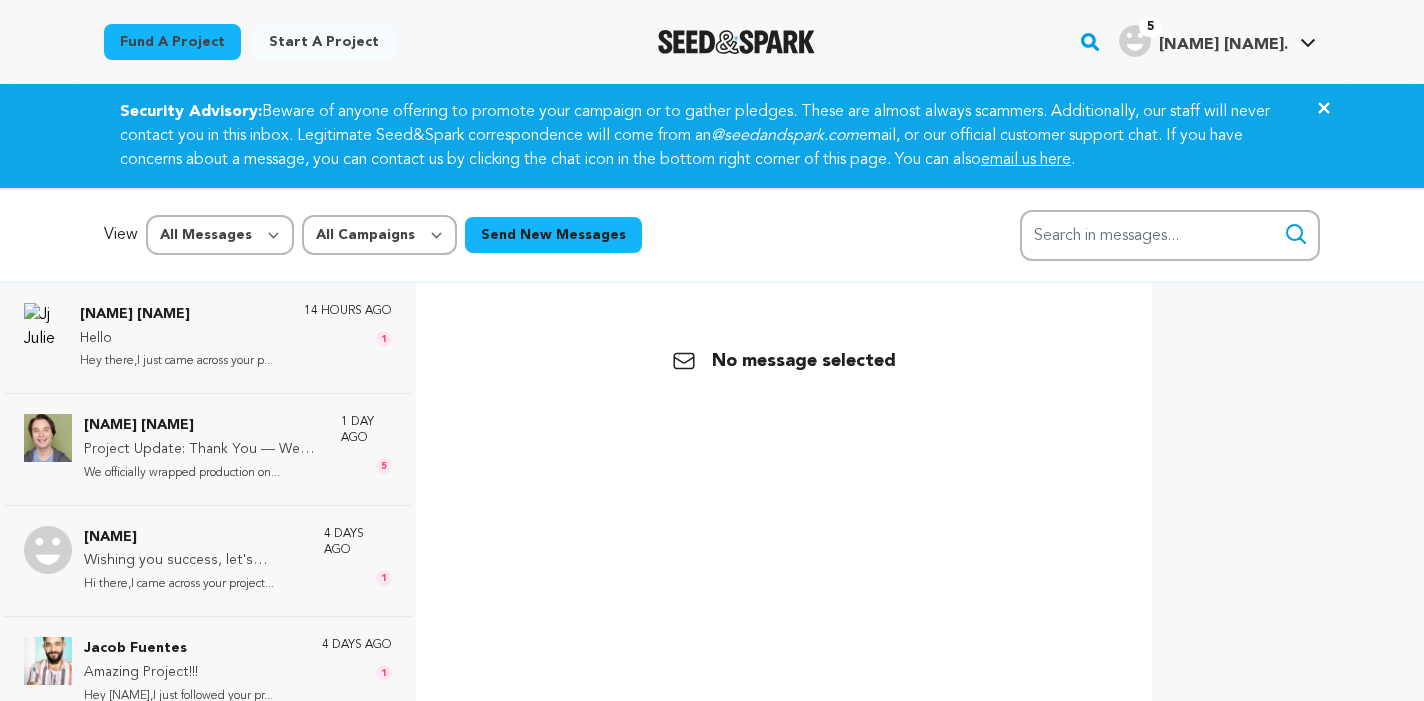 scroll, scrollTop: 0, scrollLeft: 0, axis: both 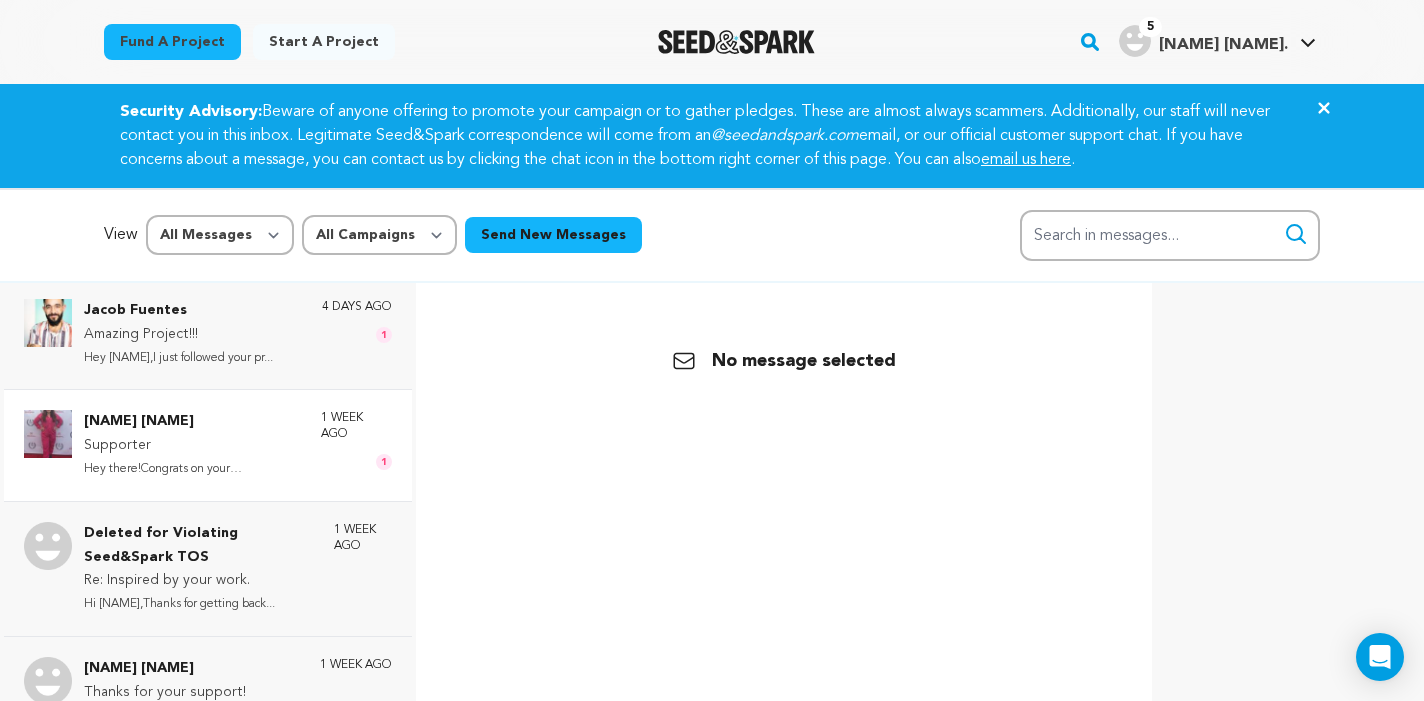 click on "Hey there!Congrats on your Seed&amp..." at bounding box center (192, 469) 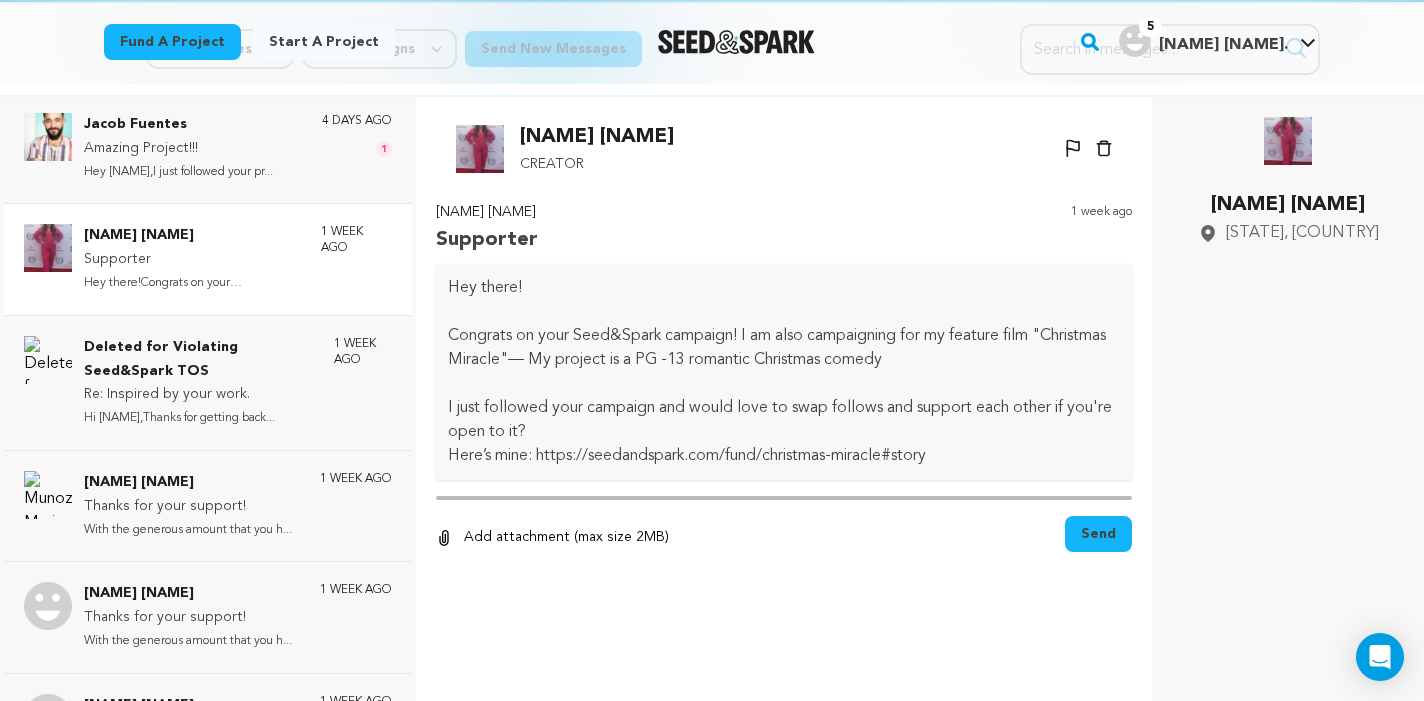 scroll, scrollTop: 299, scrollLeft: 0, axis: vertical 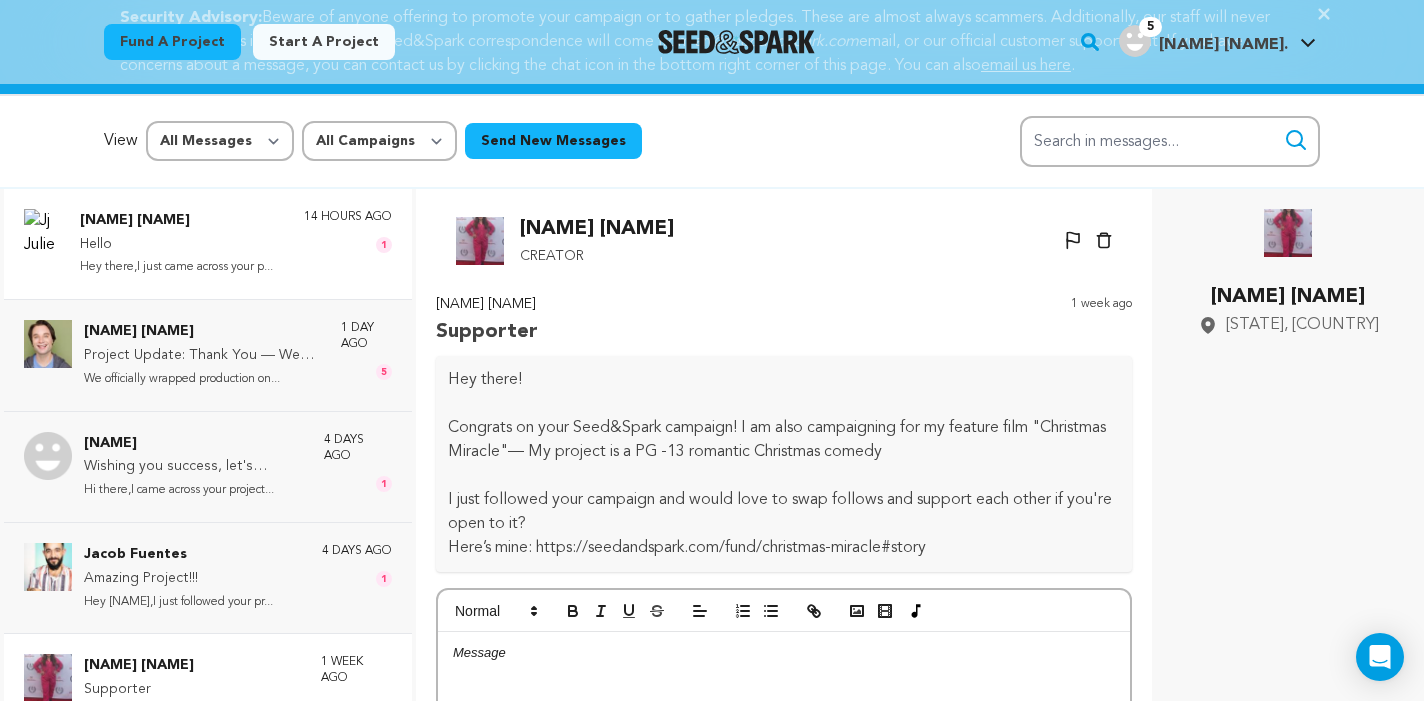 click on "Hey there,I just came across your p..." at bounding box center [176, 267] 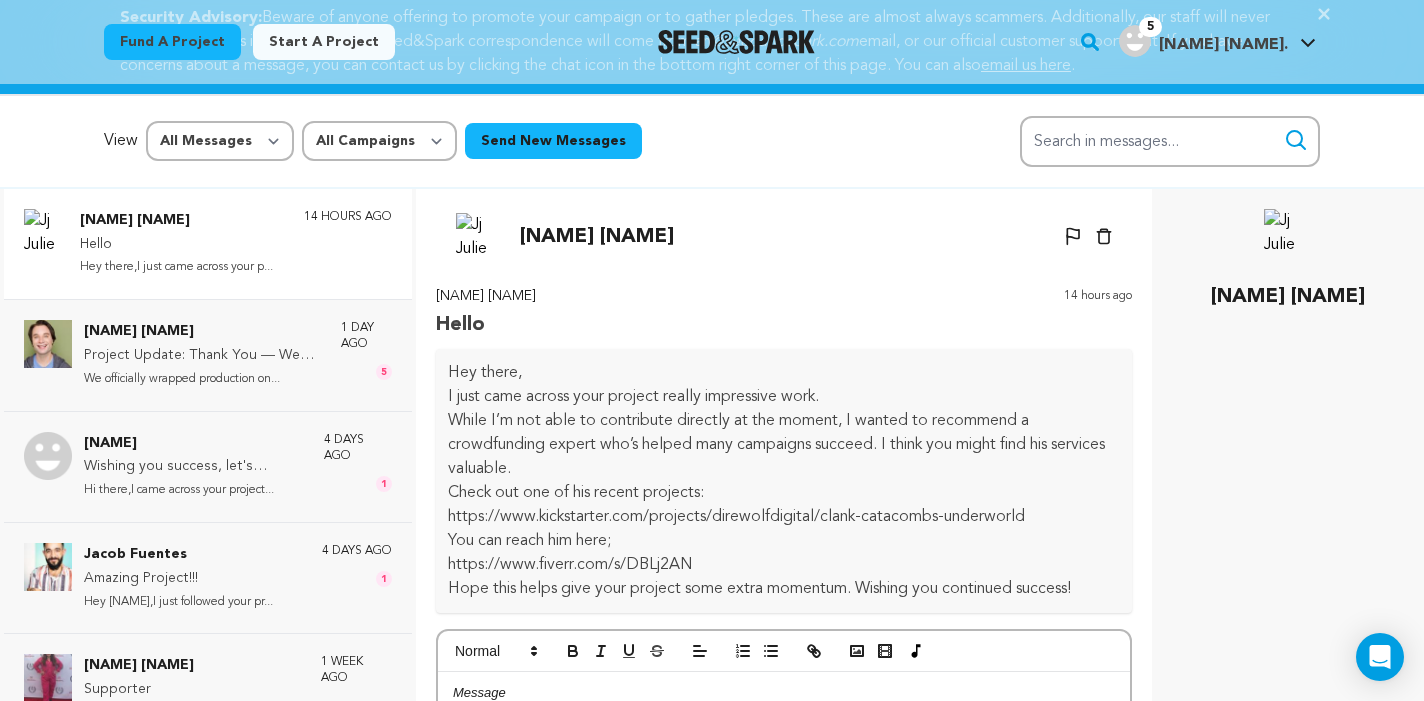 scroll, scrollTop: 228, scrollLeft: 0, axis: vertical 